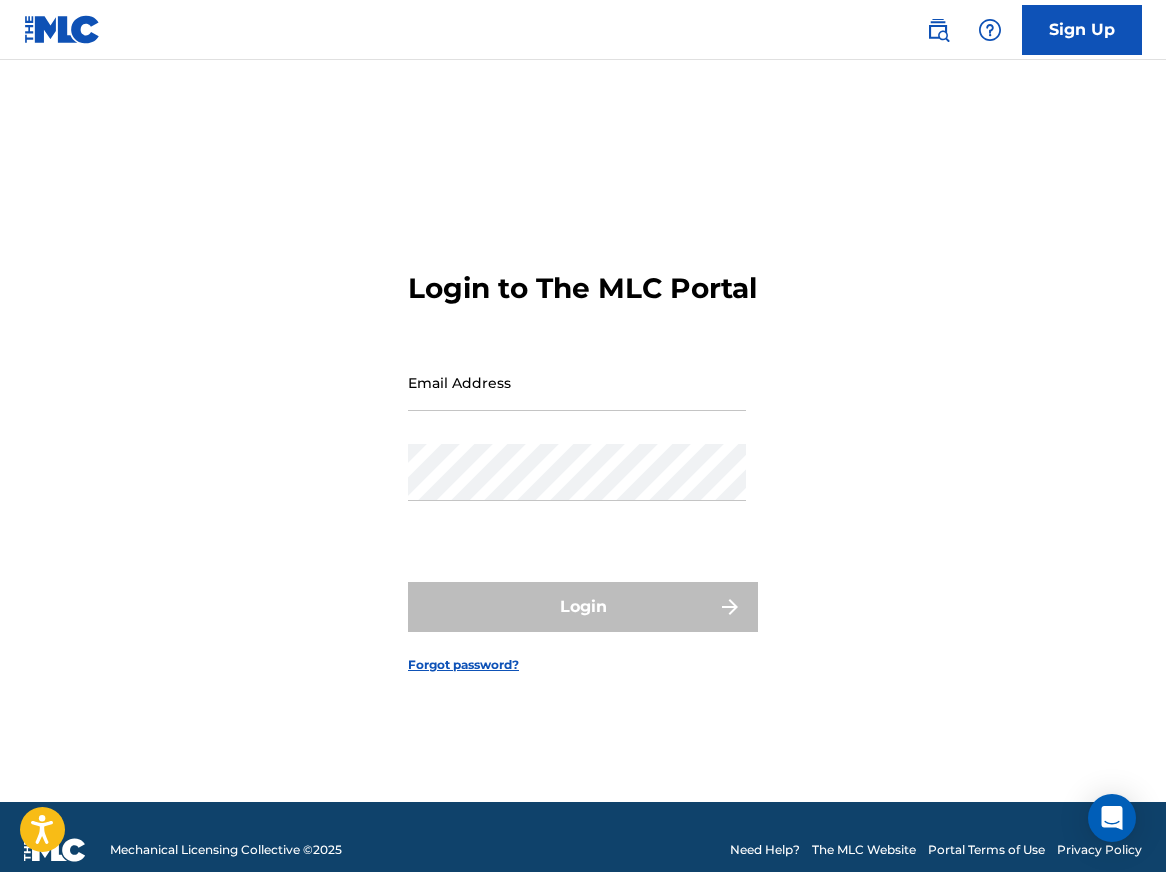 scroll, scrollTop: 0, scrollLeft: 0, axis: both 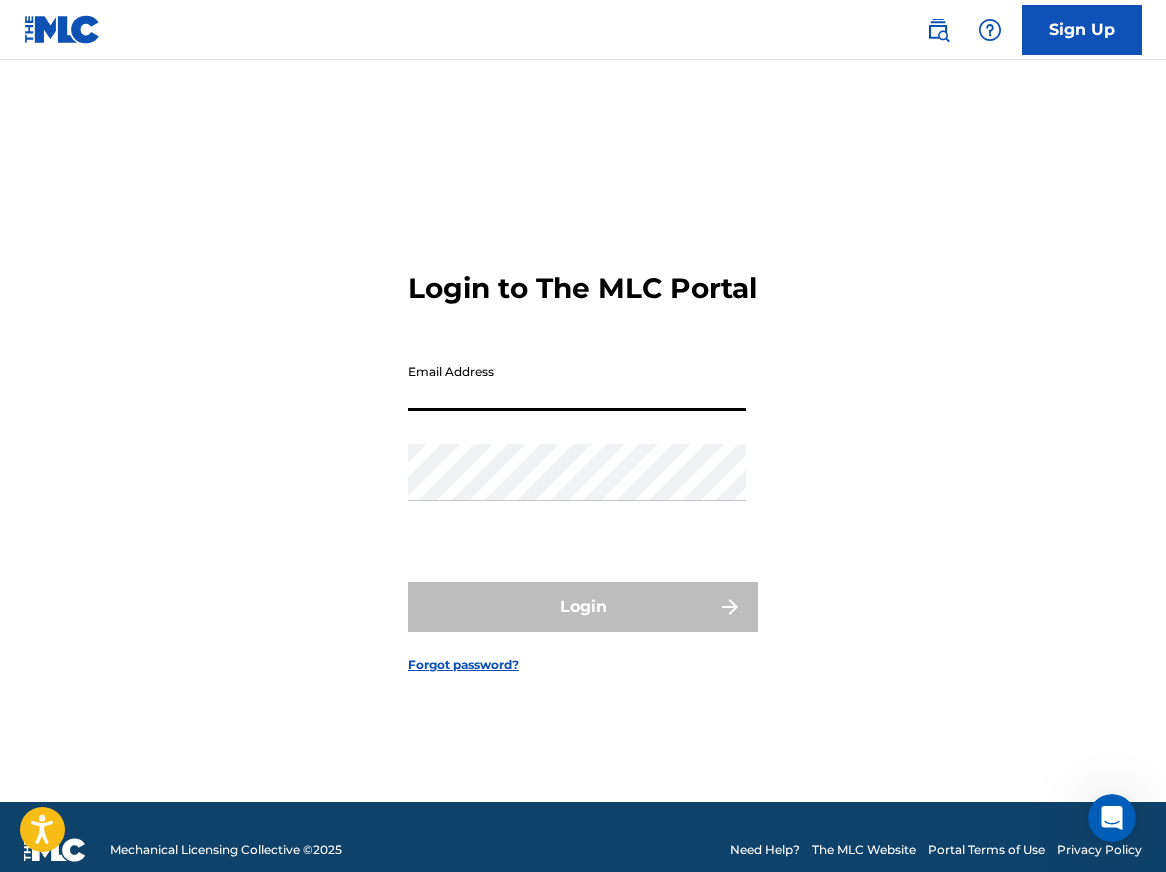 paste on "[EMAIL_ADDRESS][DOMAIN_NAME]" 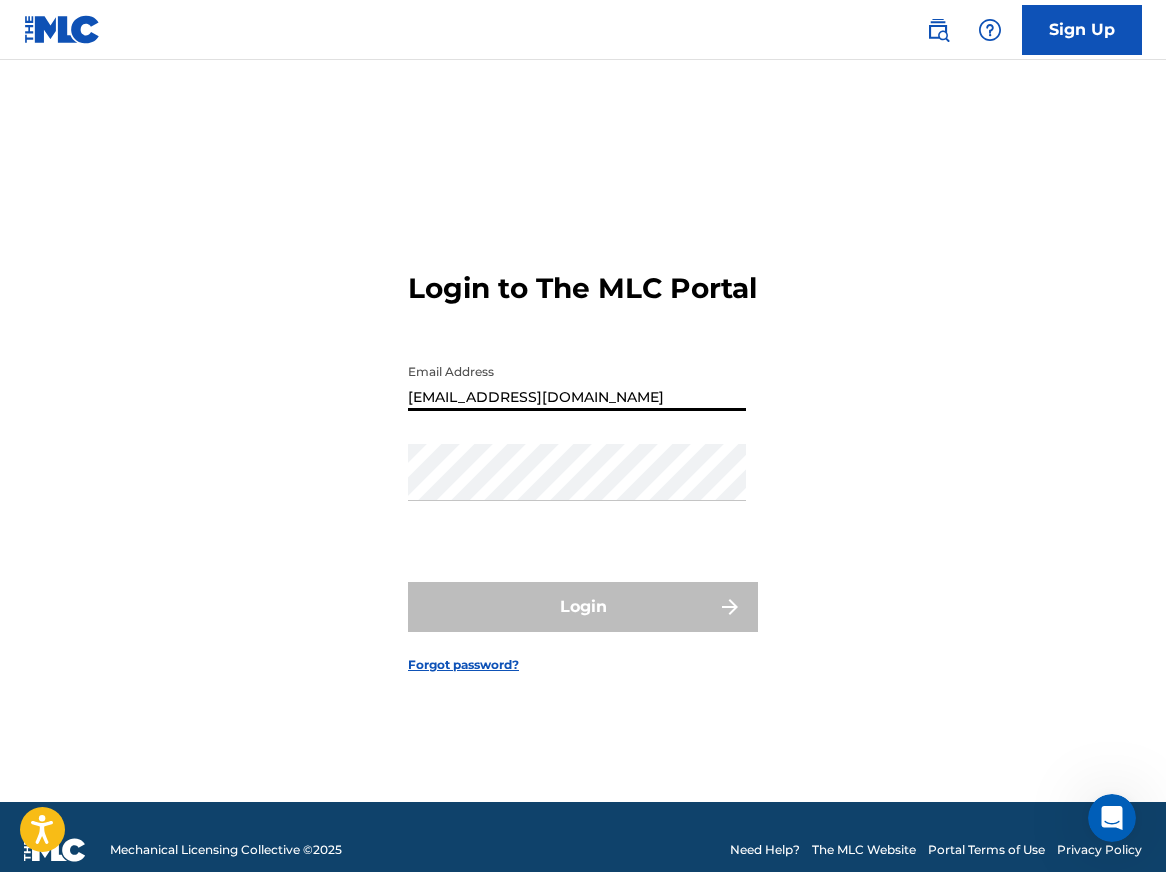 type on "[EMAIL_ADDRESS][DOMAIN_NAME]" 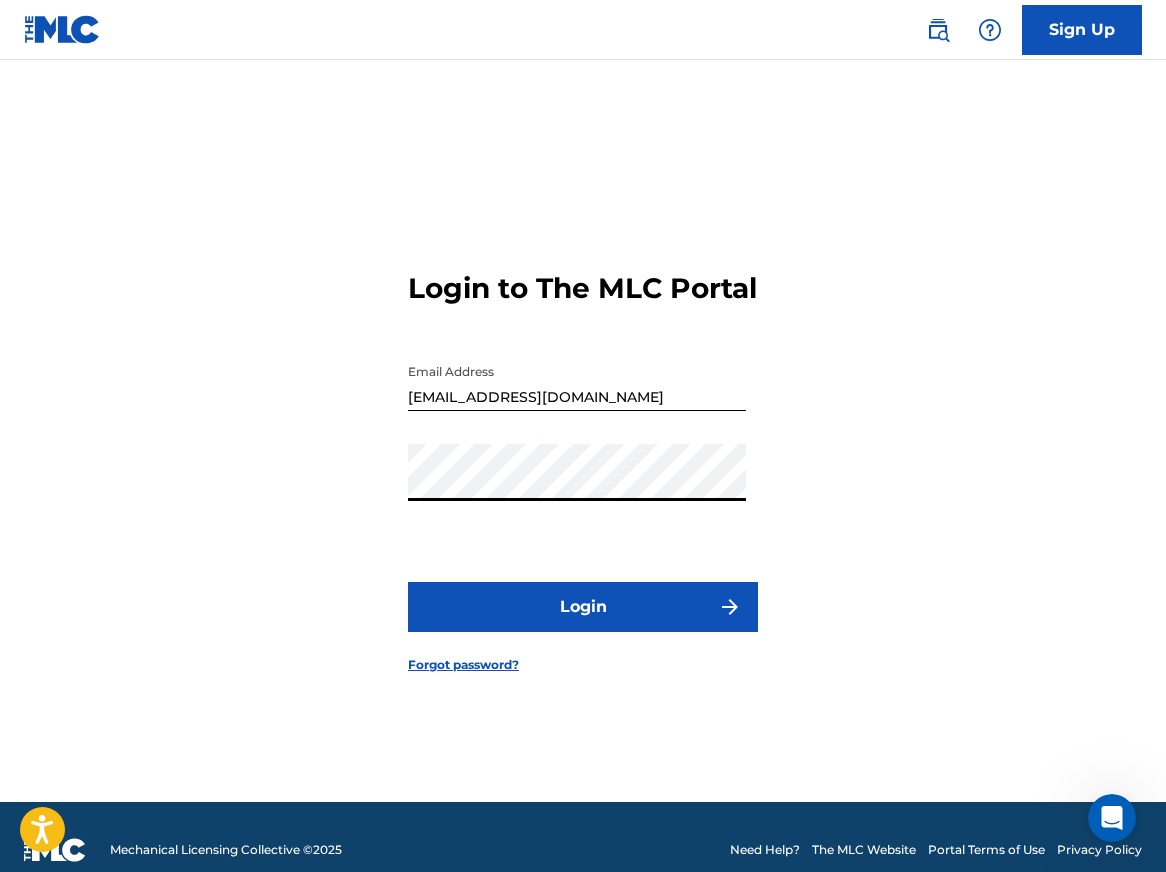 click on "Login" at bounding box center [583, 607] 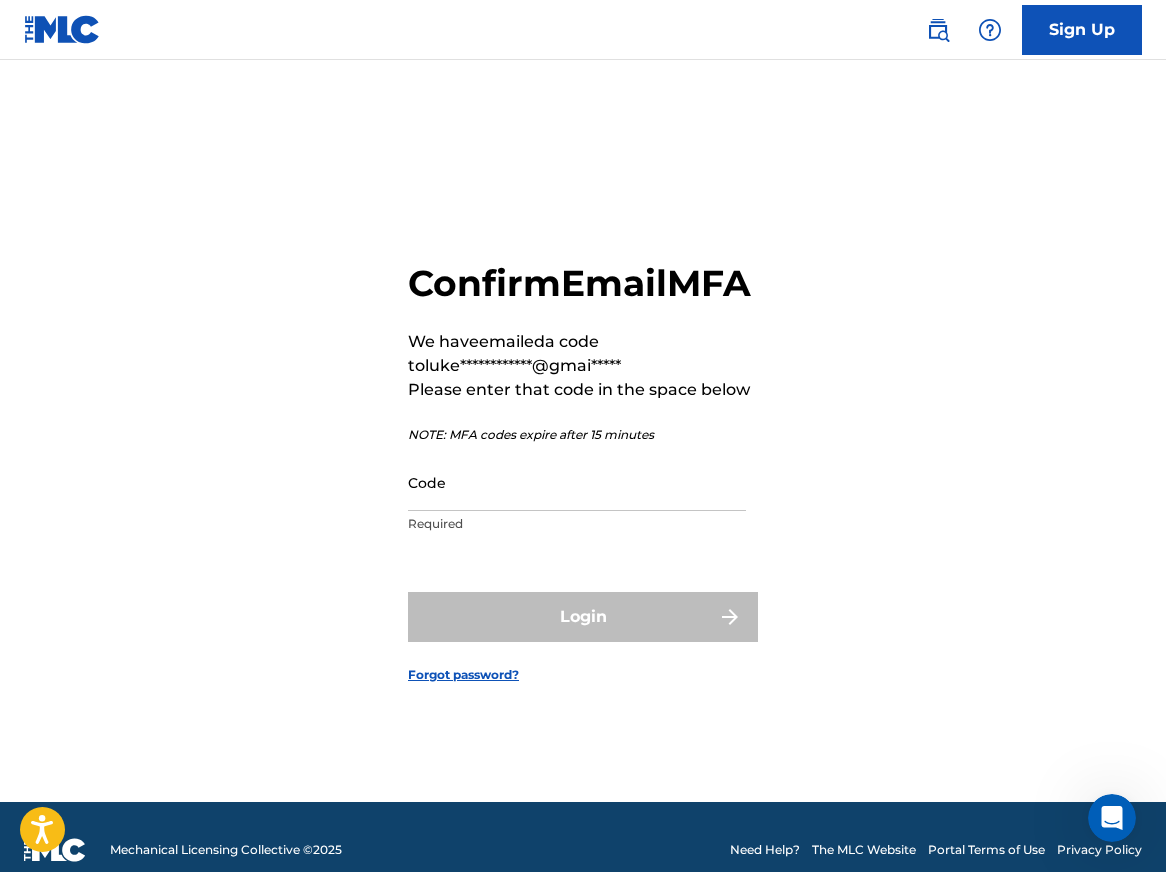 click on "Code" at bounding box center [577, 482] 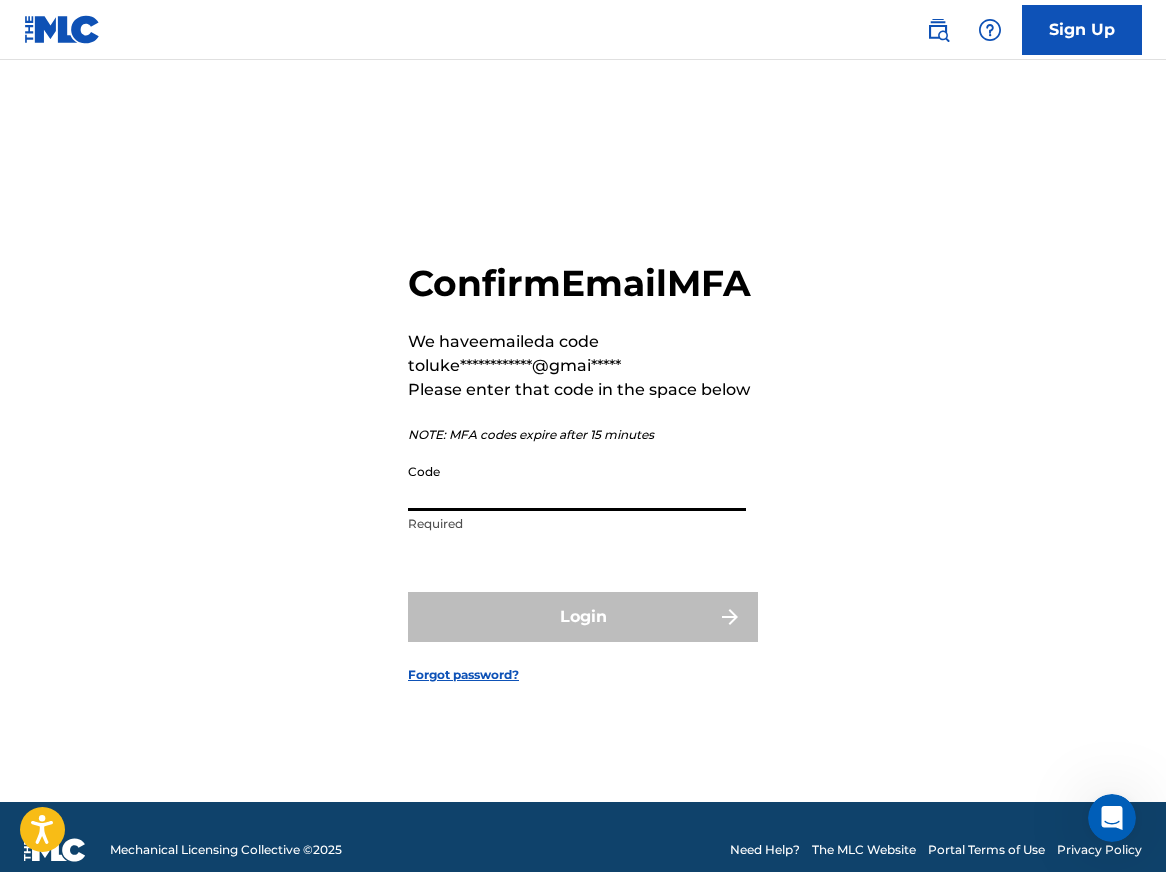 paste on "050103" 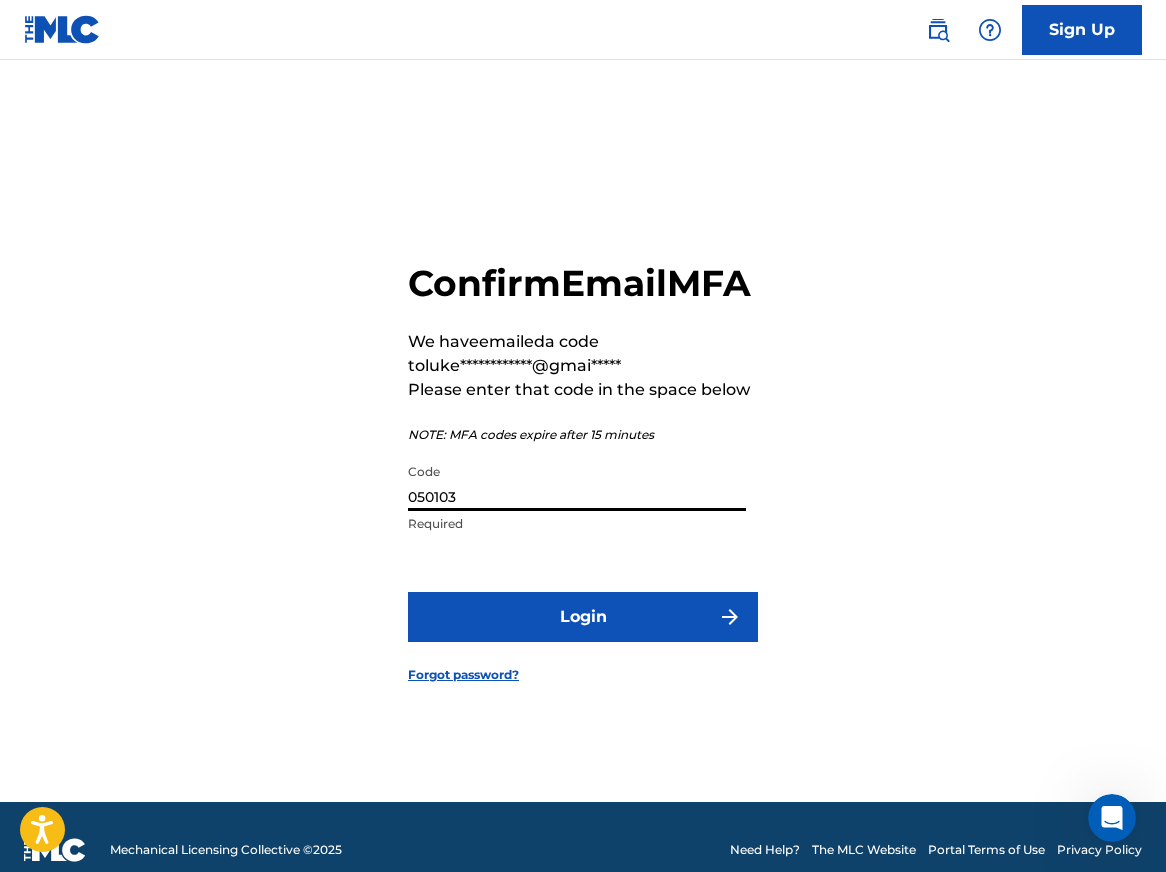 type on "050103" 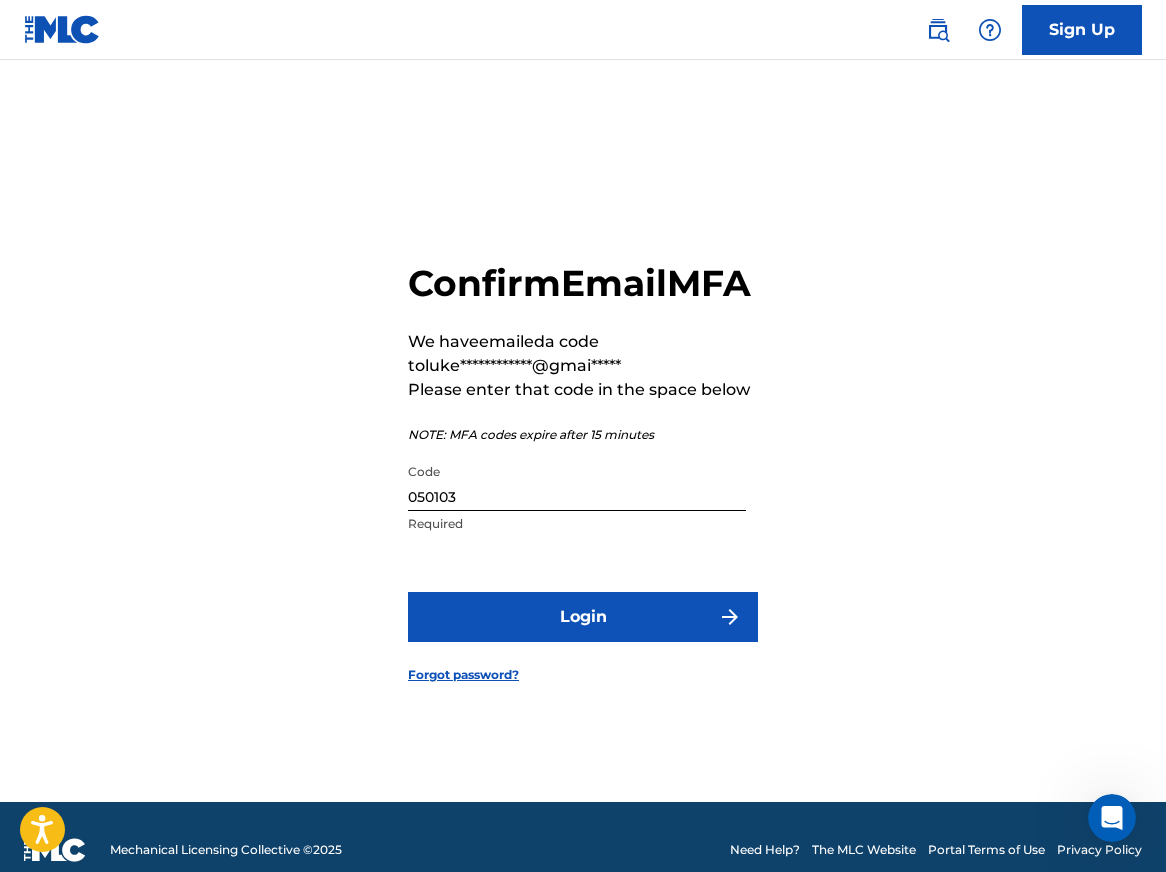 click on "Login" at bounding box center [583, 617] 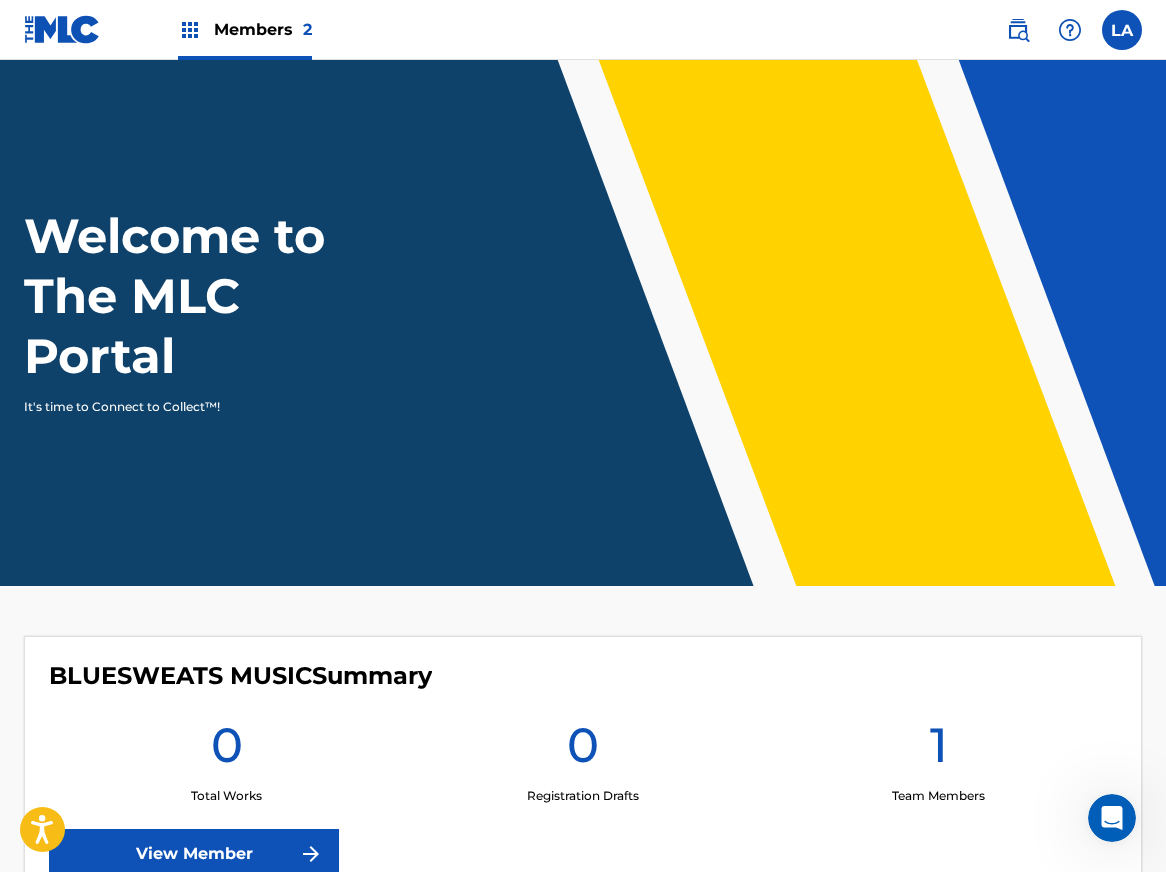 scroll, scrollTop: 1, scrollLeft: 0, axis: vertical 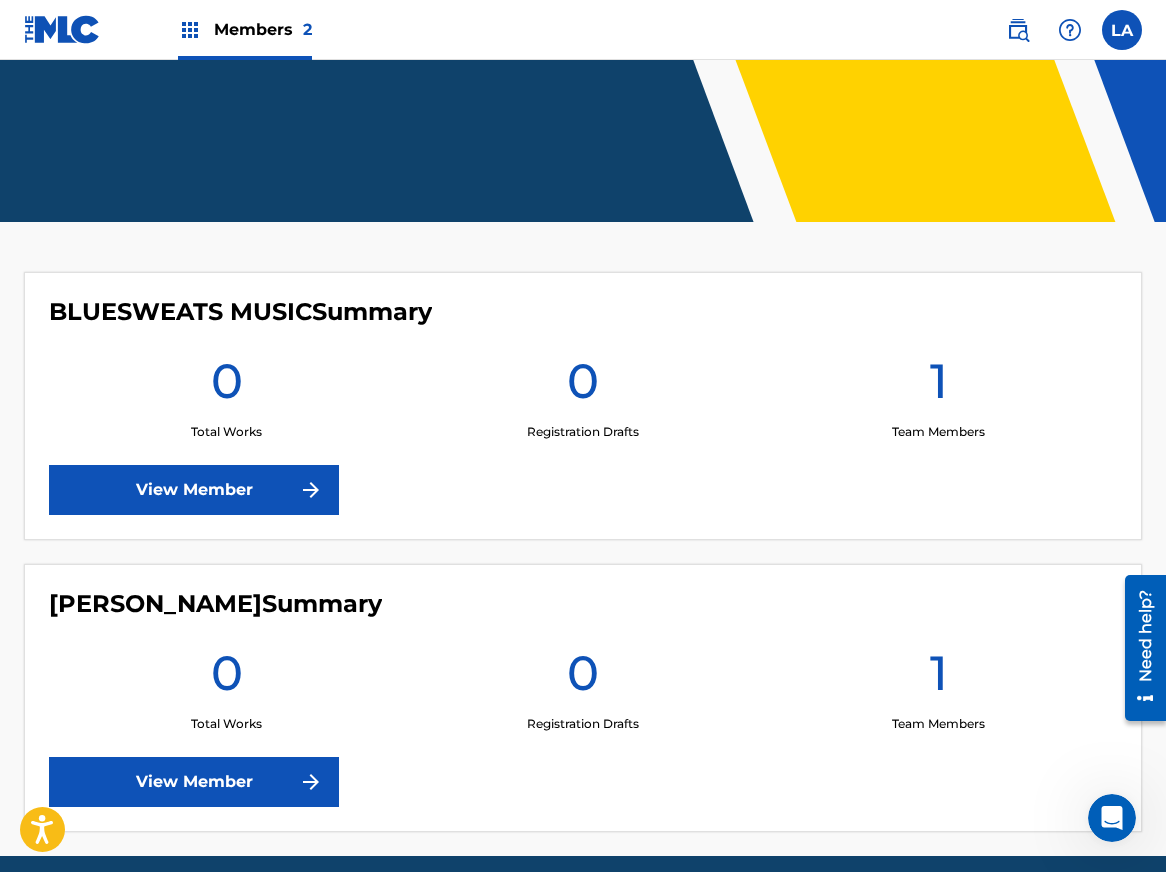 click on "View Member" at bounding box center (194, 490) 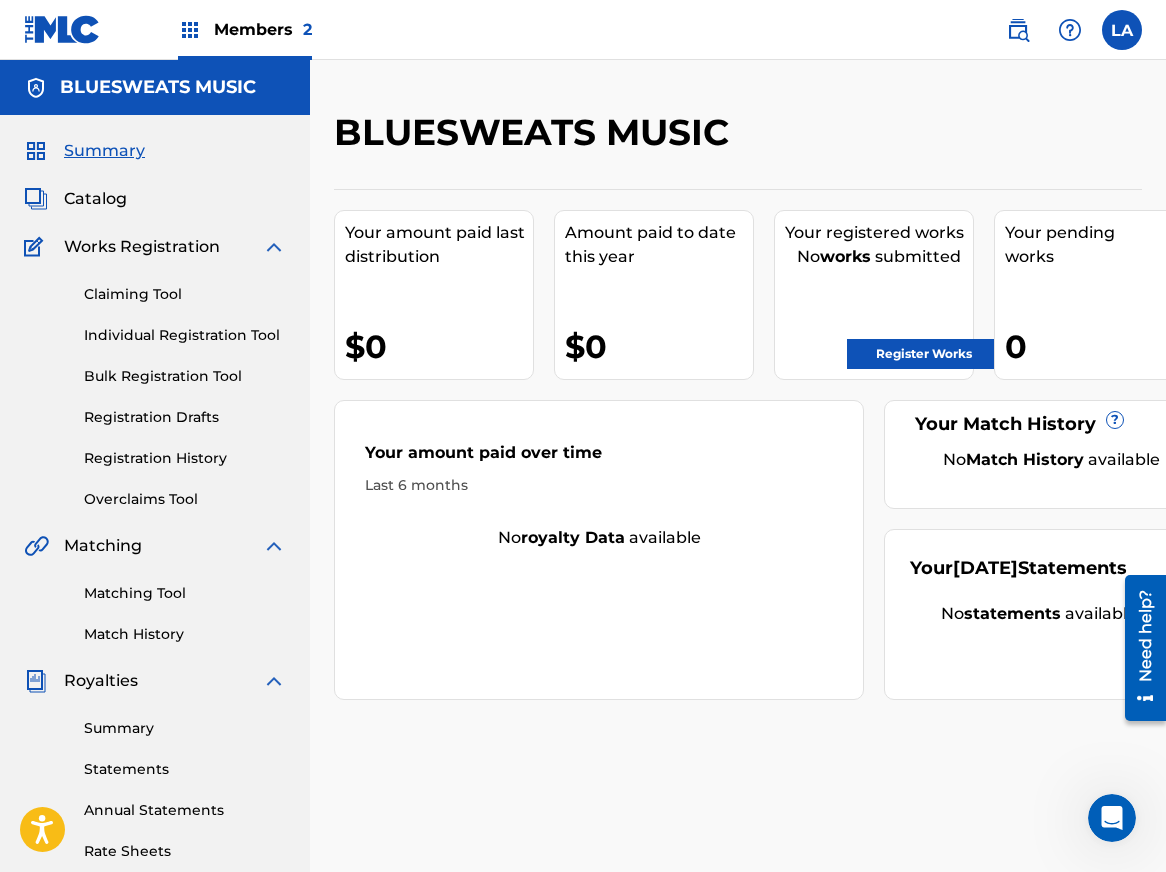 click on "Bulk Registration Tool" at bounding box center [185, 376] 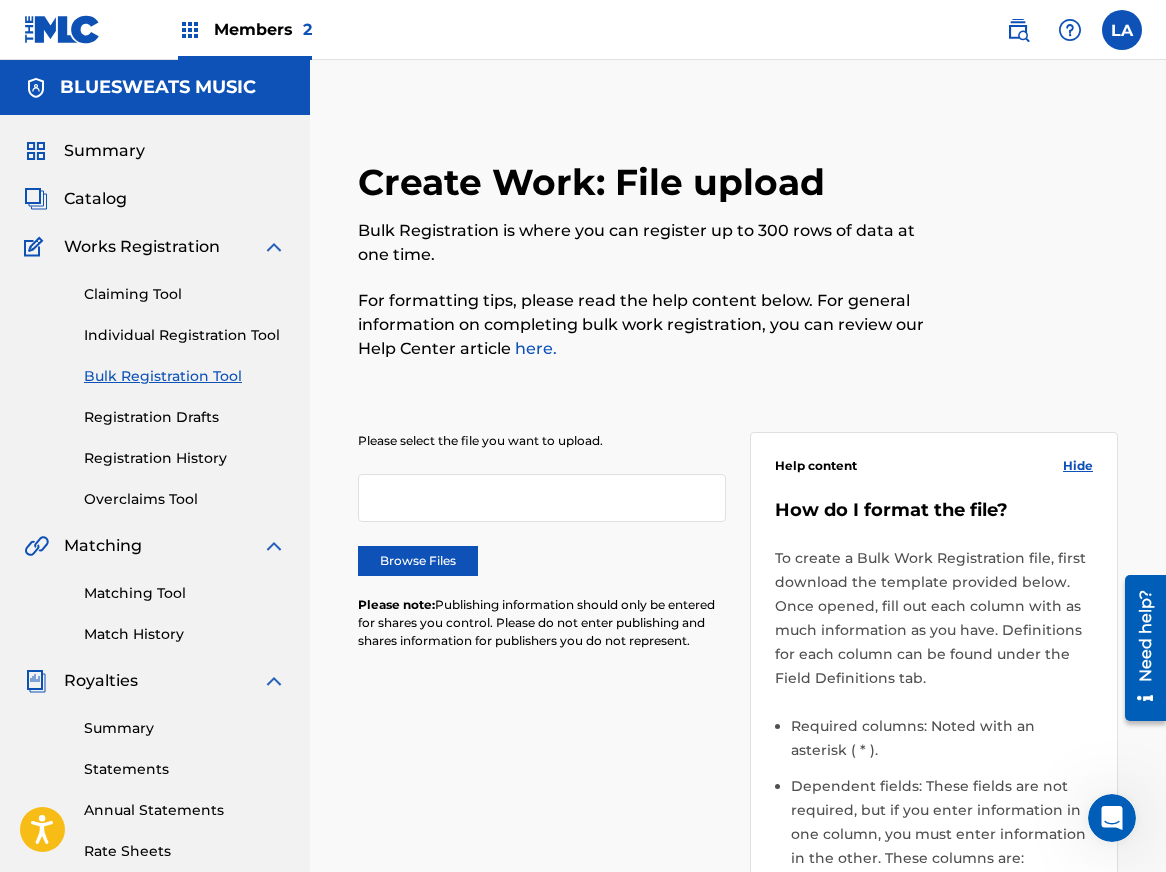 click on "Browse Files" at bounding box center [418, 561] 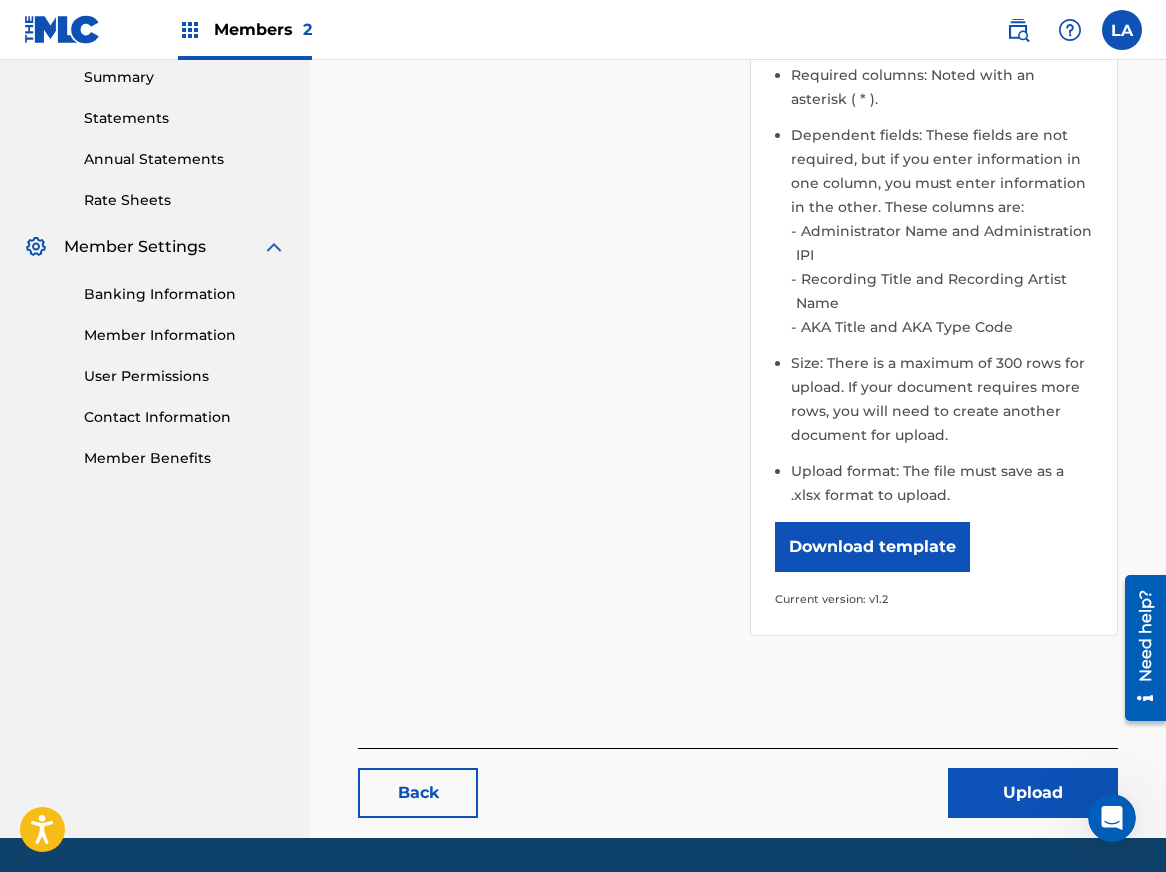 scroll, scrollTop: 652, scrollLeft: 0, axis: vertical 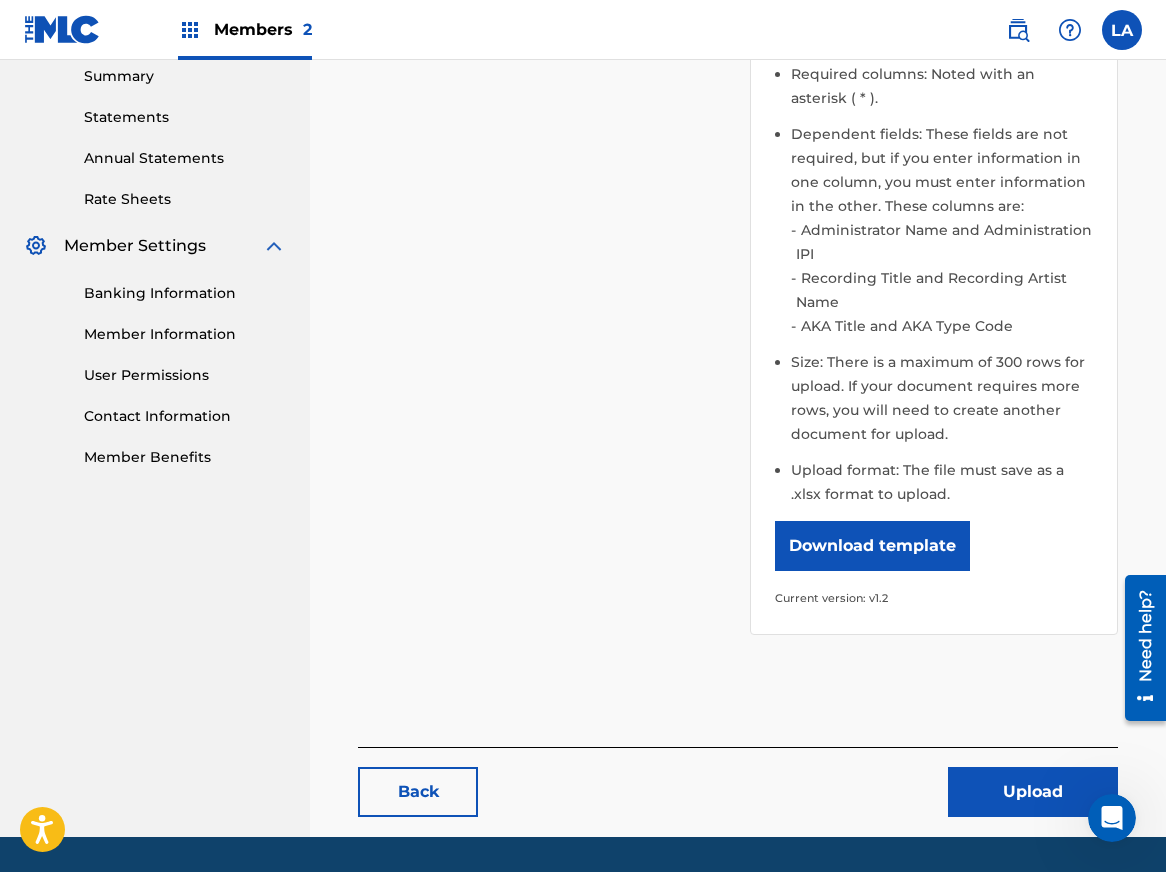 click on "Upload" at bounding box center (1033, 792) 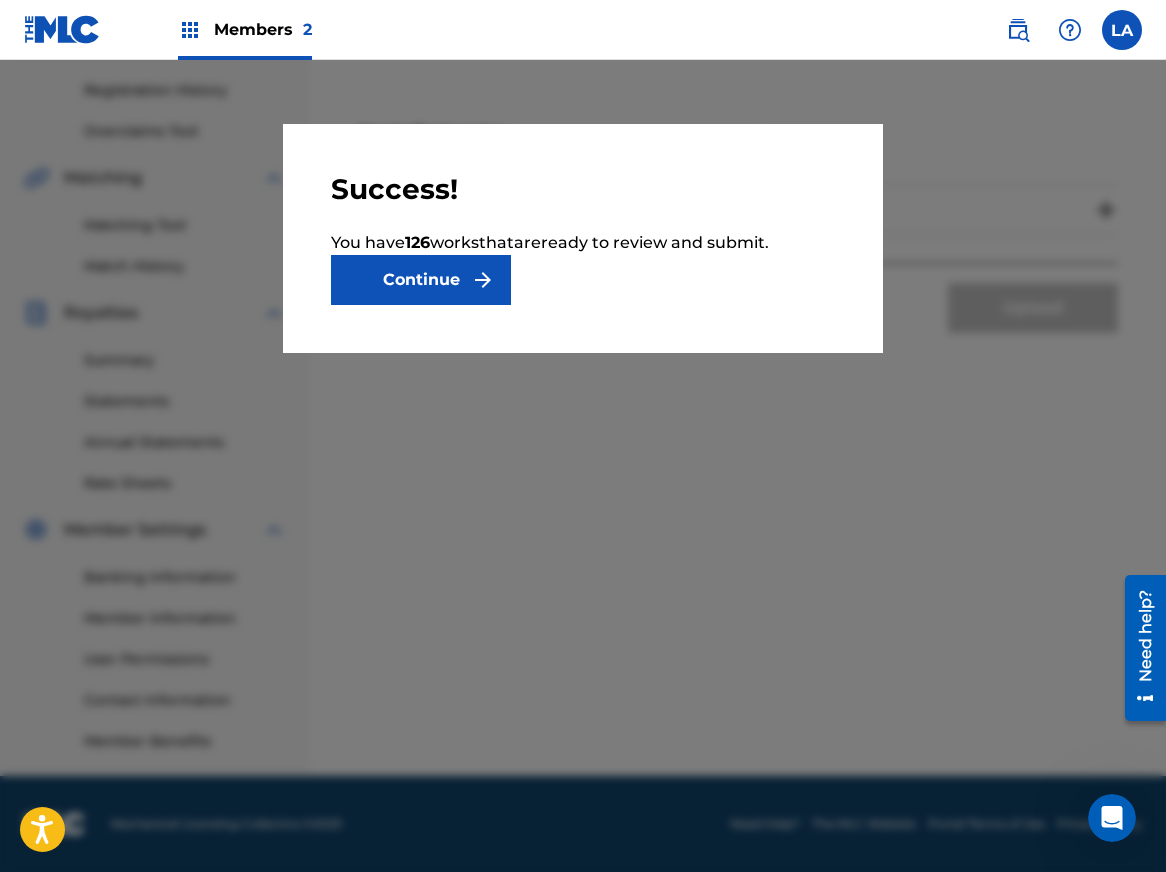 scroll, scrollTop: 0, scrollLeft: 0, axis: both 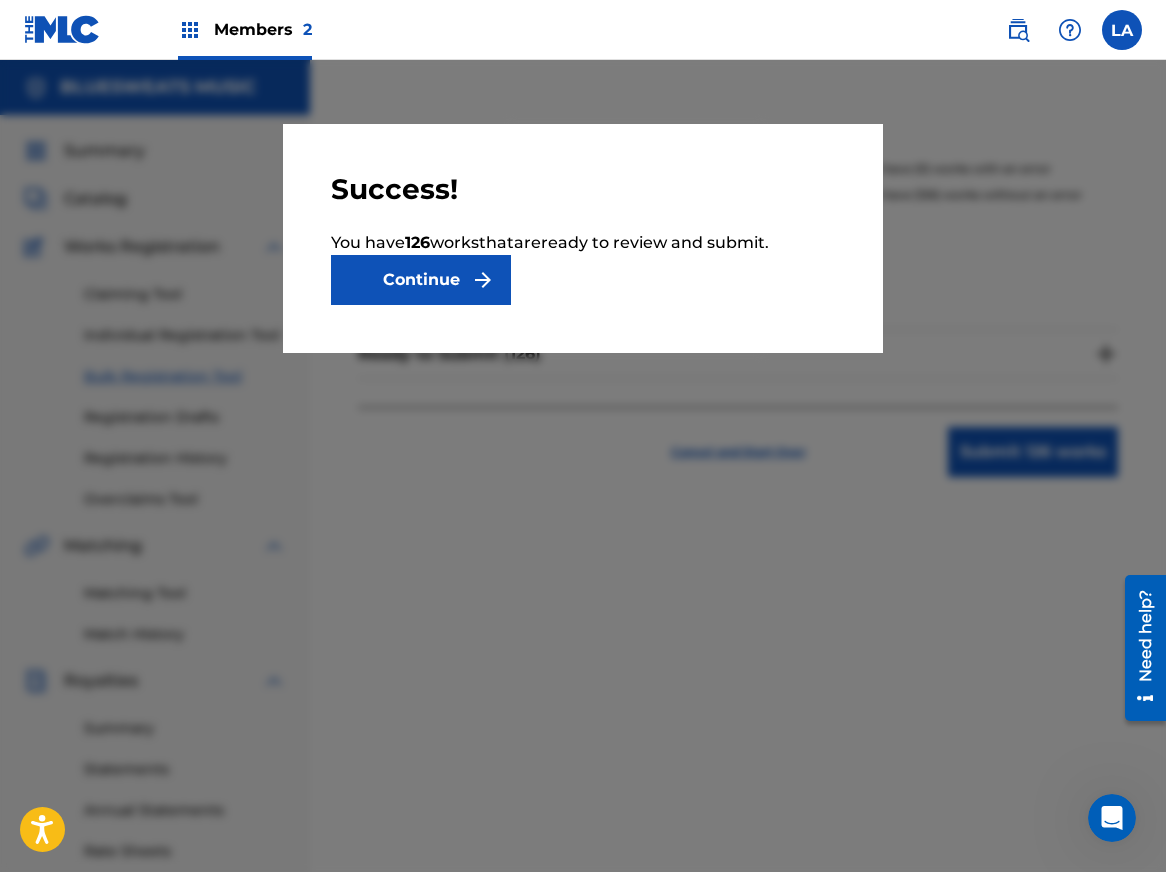 click on "Continue" at bounding box center (421, 280) 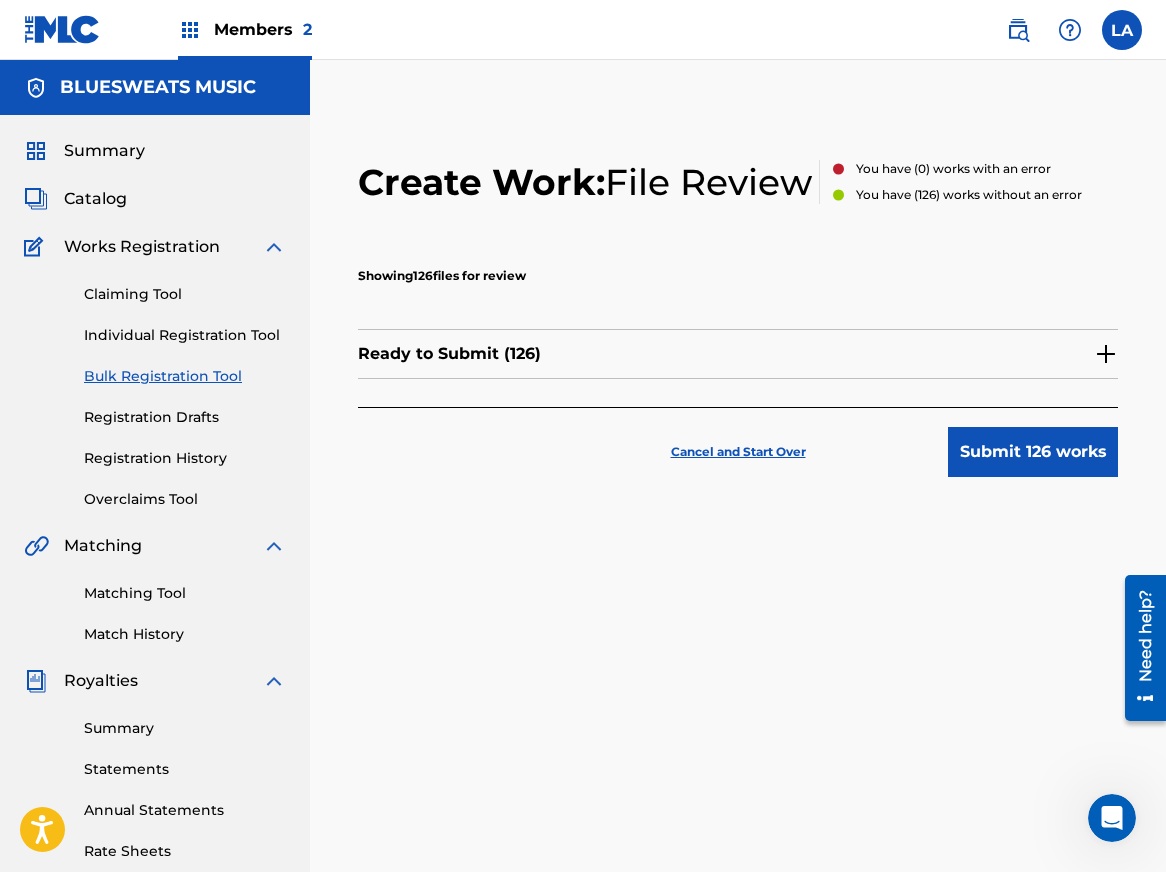 click on "Registration History" at bounding box center [185, 458] 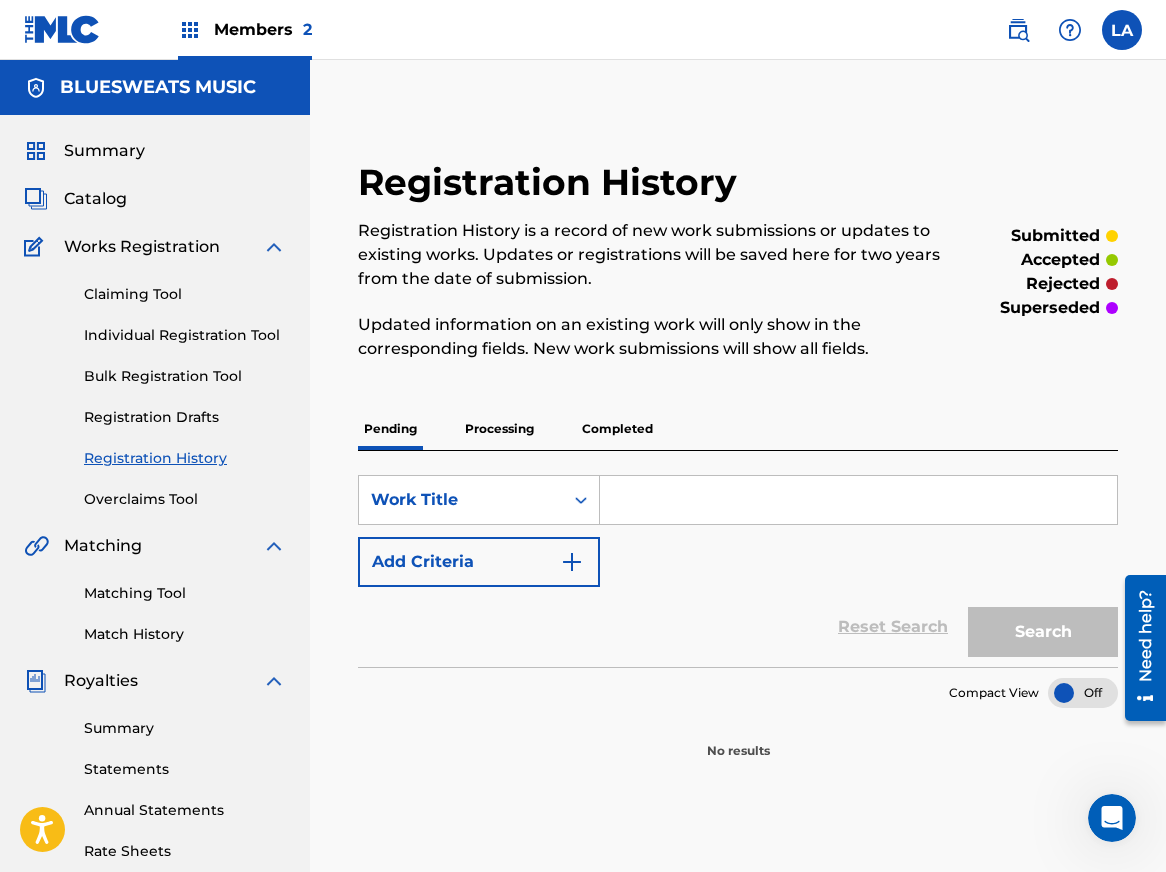 click on "Processing" at bounding box center (499, 429) 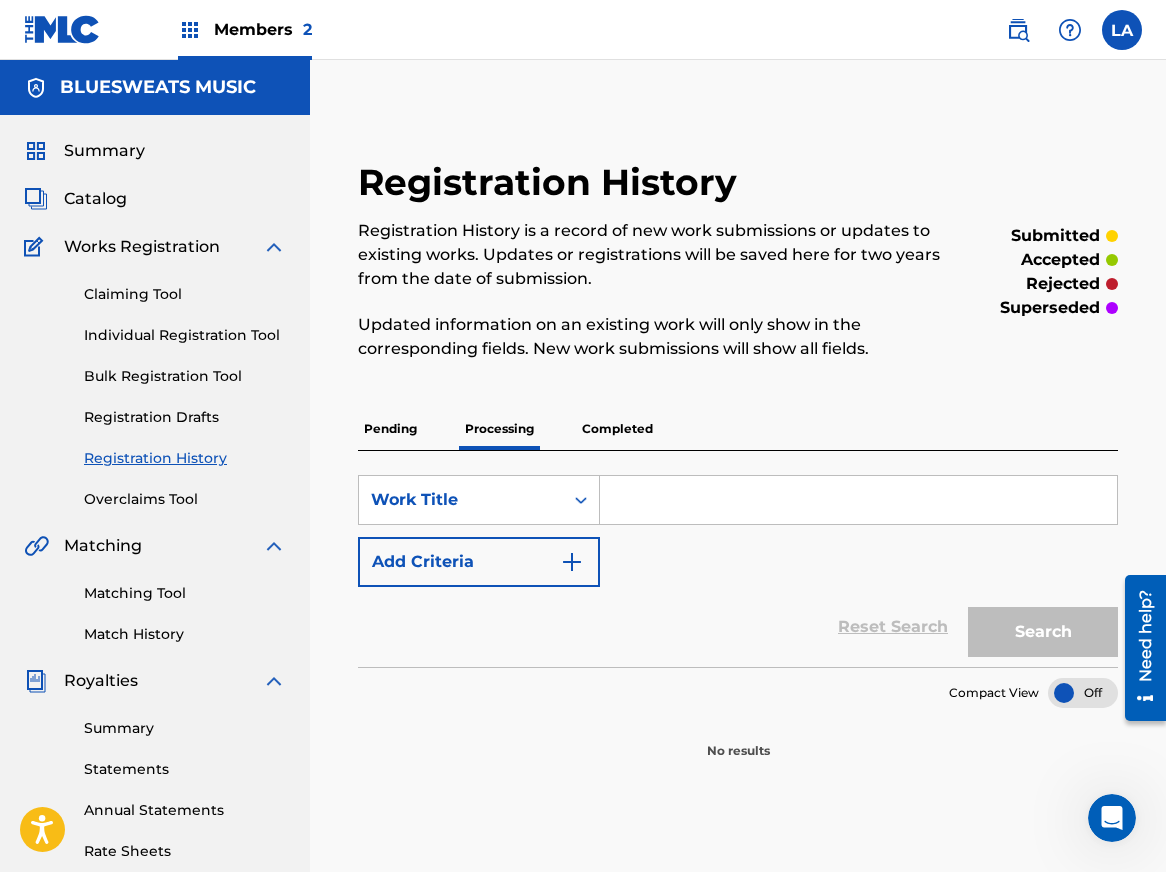 click on "Completed" at bounding box center [617, 429] 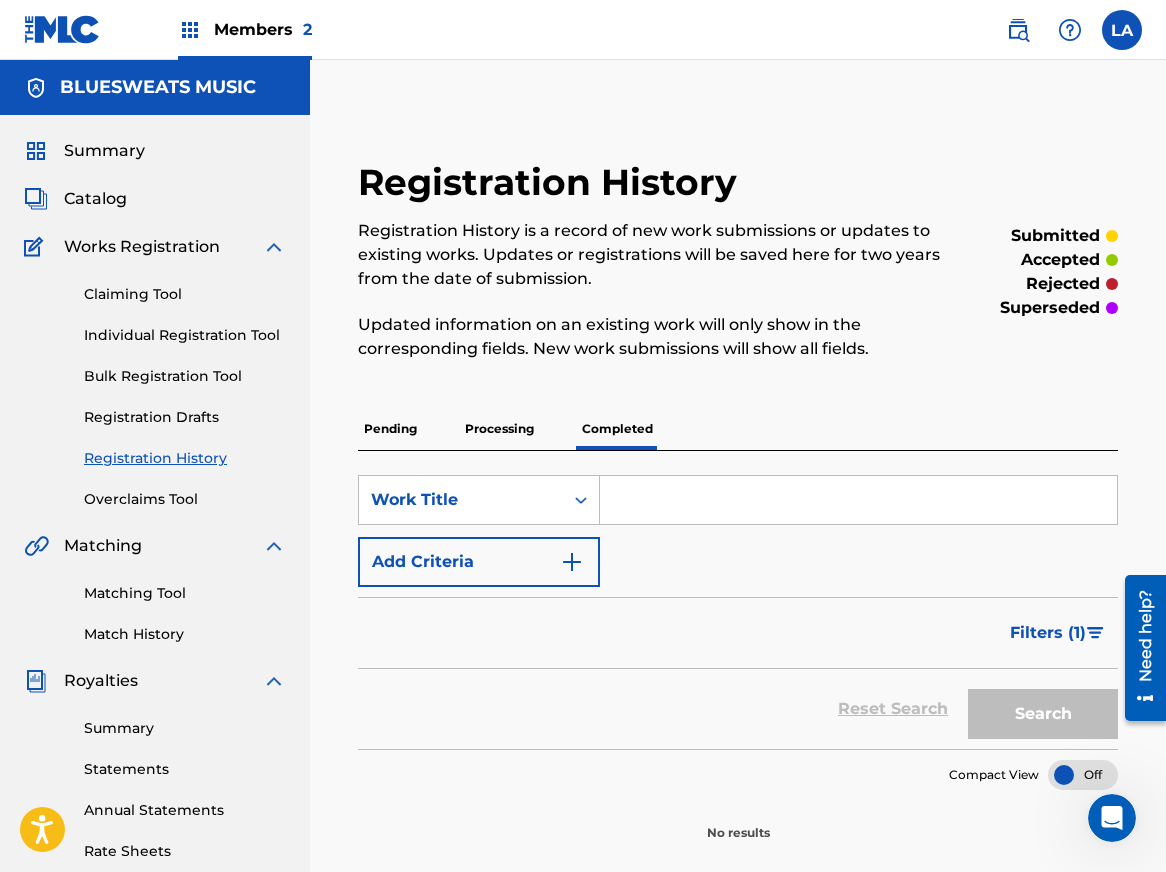 click on "Processing" at bounding box center (499, 429) 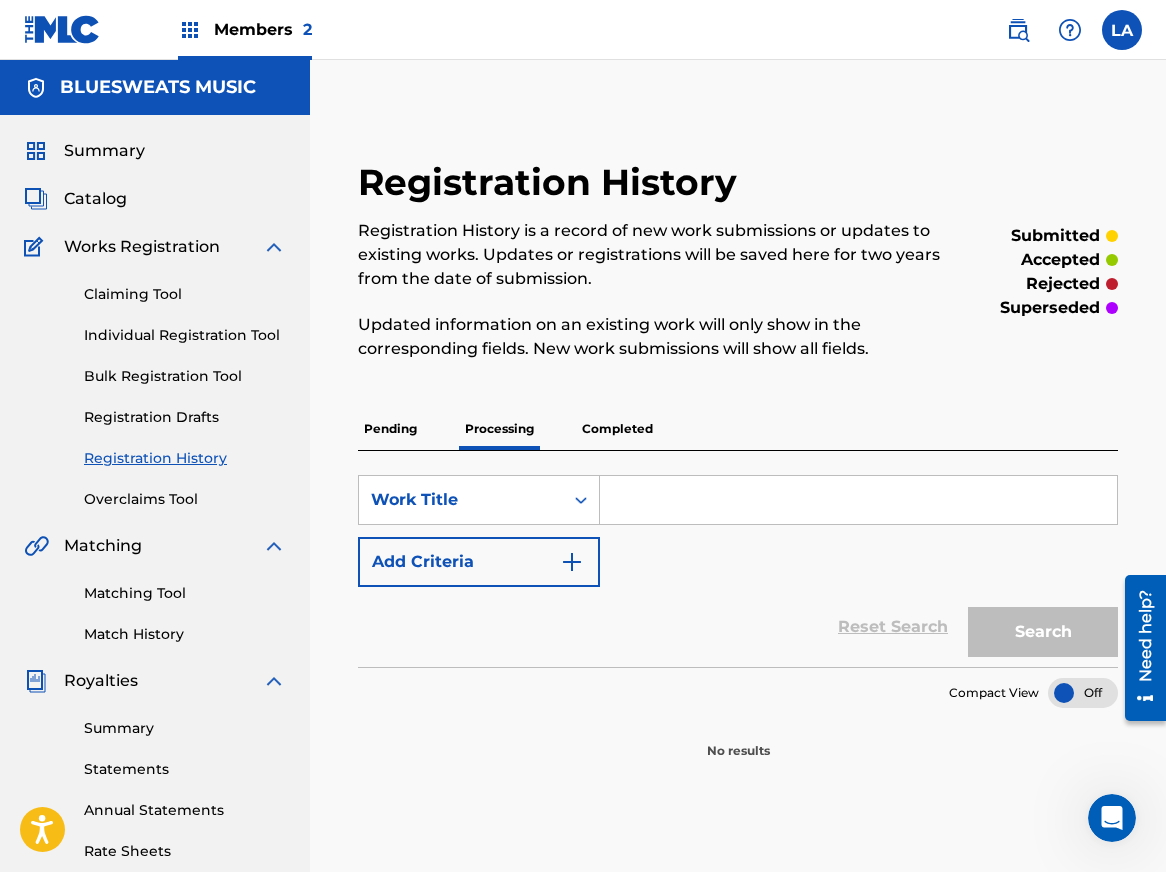 click on "Pending" at bounding box center [390, 429] 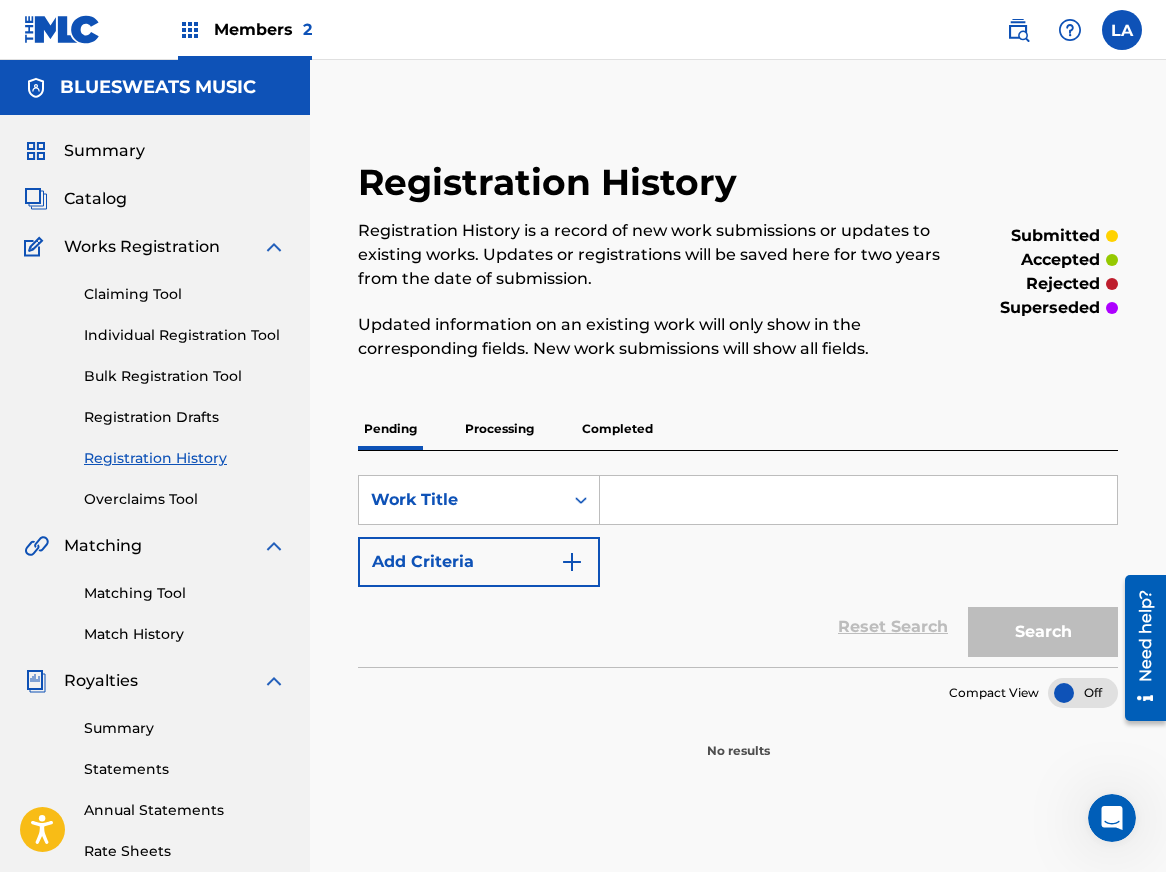 click on "Registration Drafts" at bounding box center [185, 417] 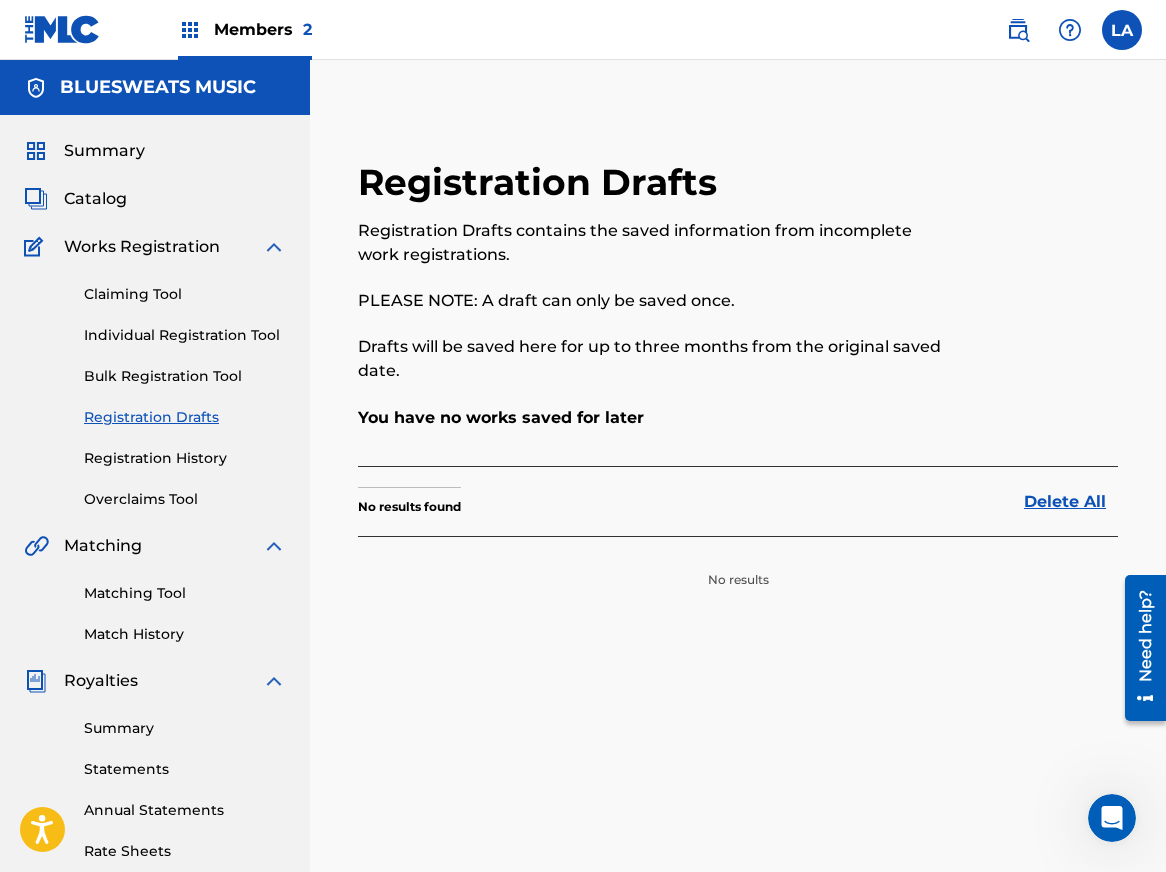 click on "Bulk Registration Tool" at bounding box center (185, 376) 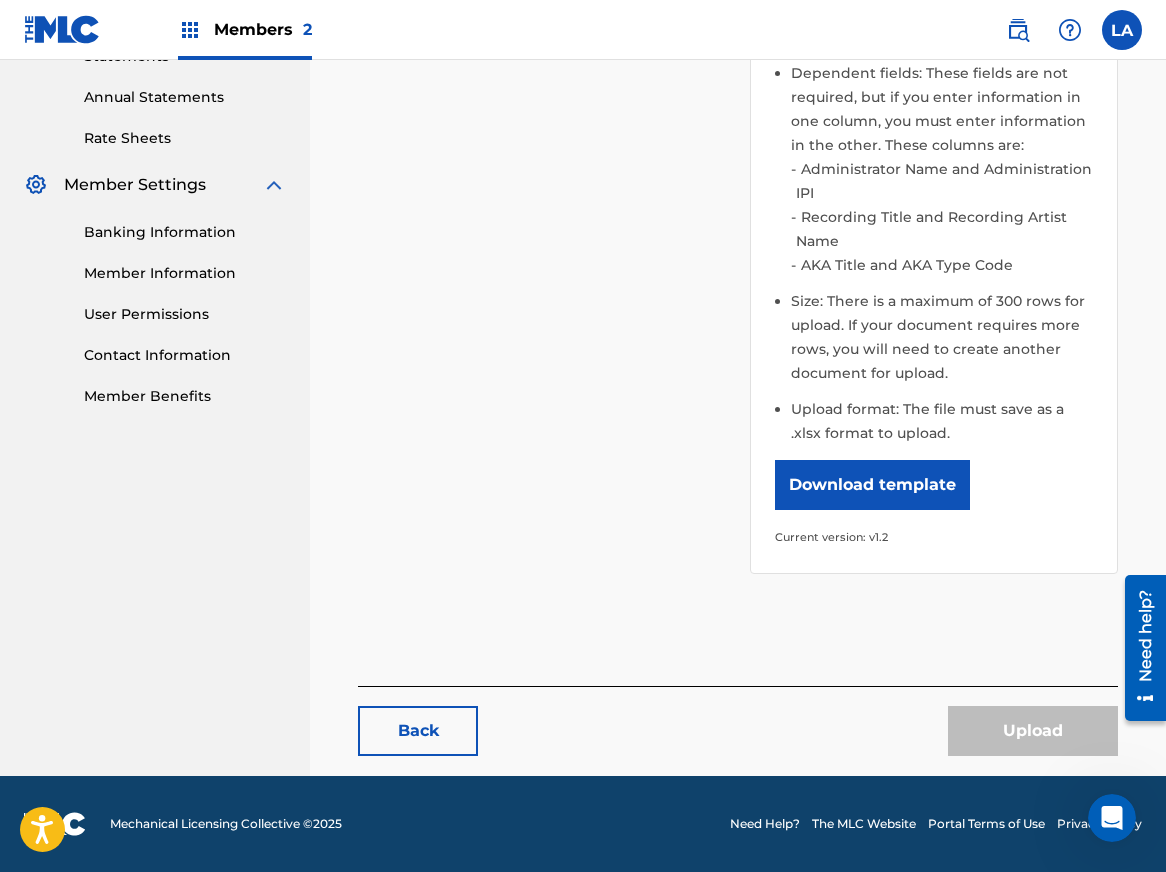scroll, scrollTop: 0, scrollLeft: 0, axis: both 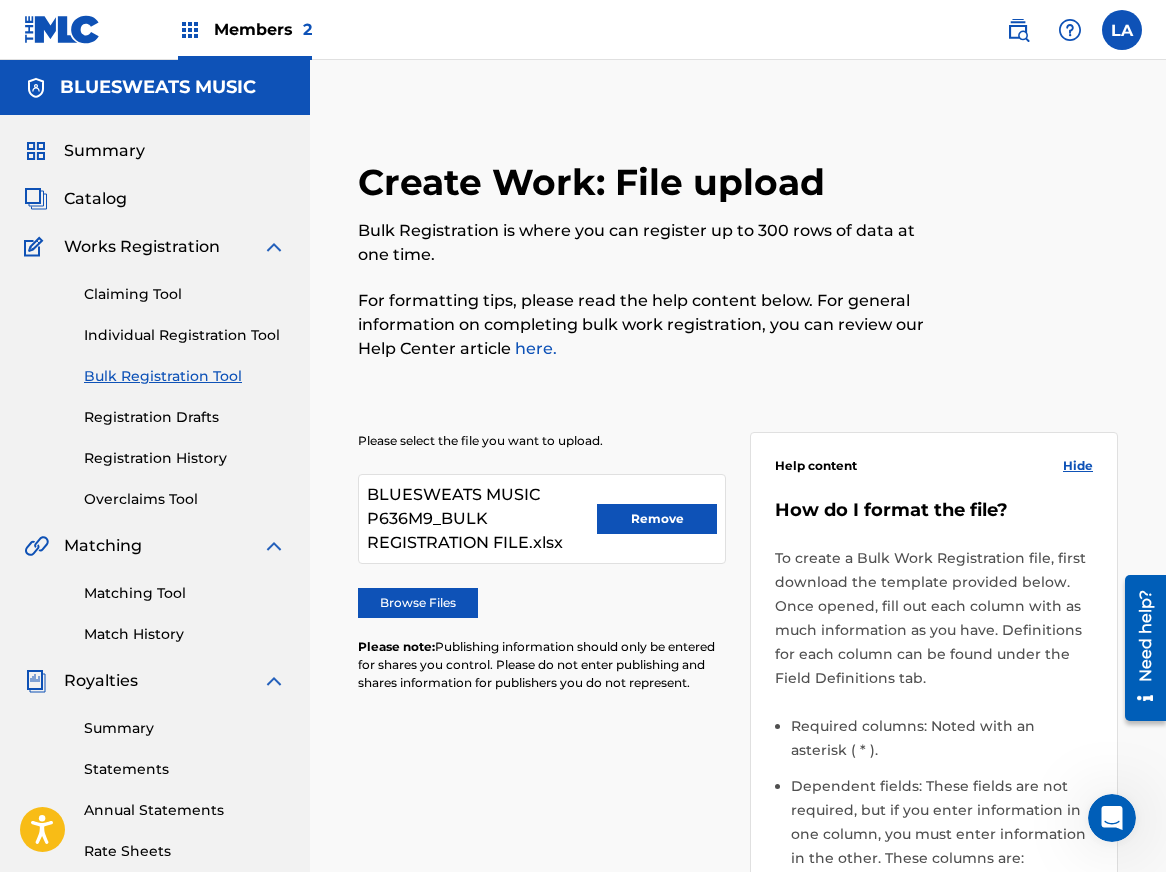 click on "Registration History" at bounding box center (185, 458) 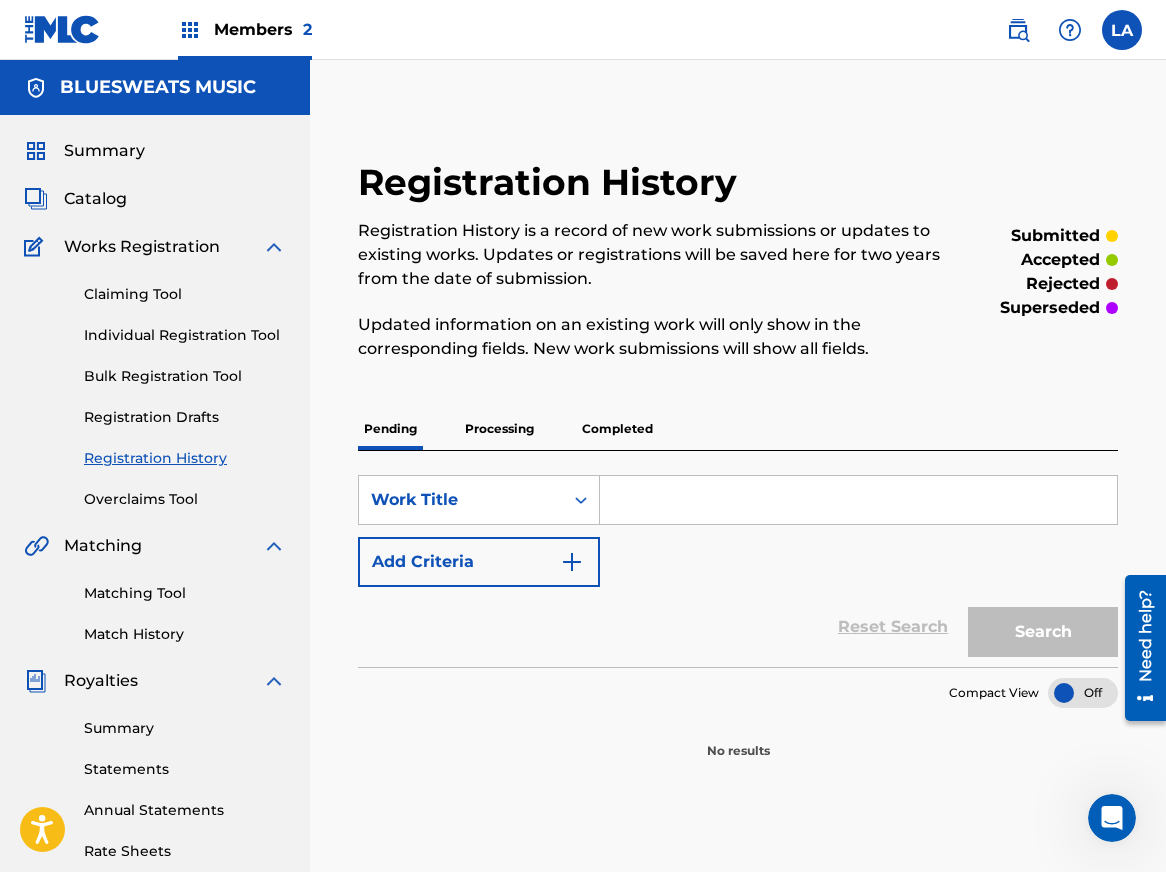 click on "Processing" at bounding box center [499, 429] 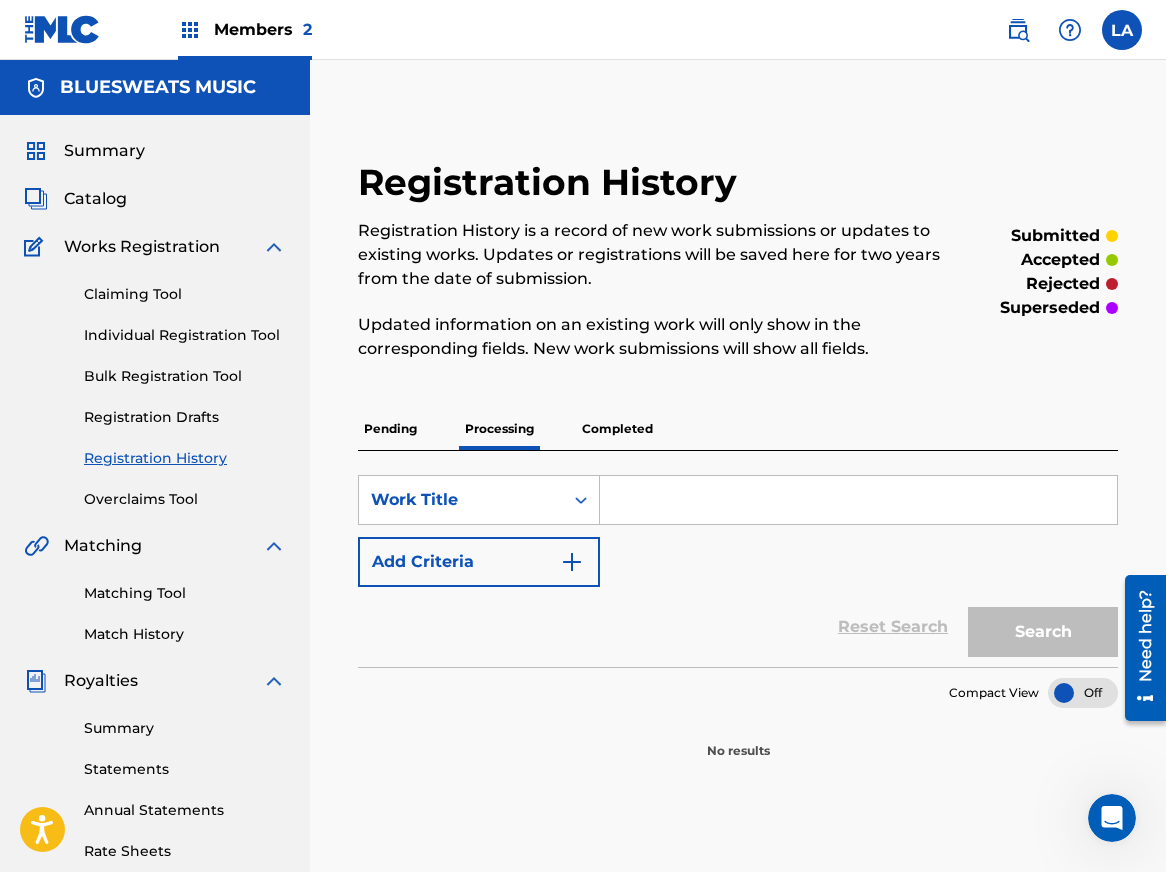 click on "Completed" at bounding box center [617, 429] 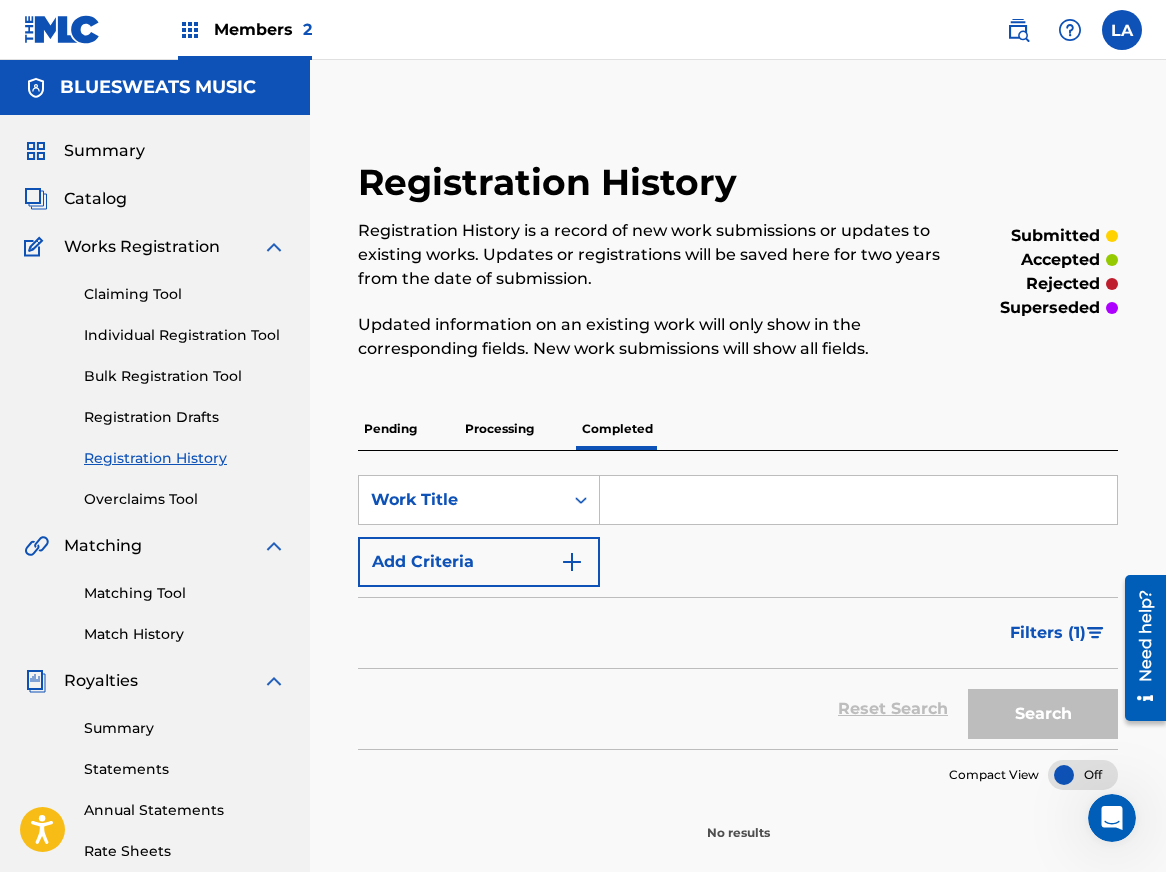 click on "Processing" at bounding box center (499, 429) 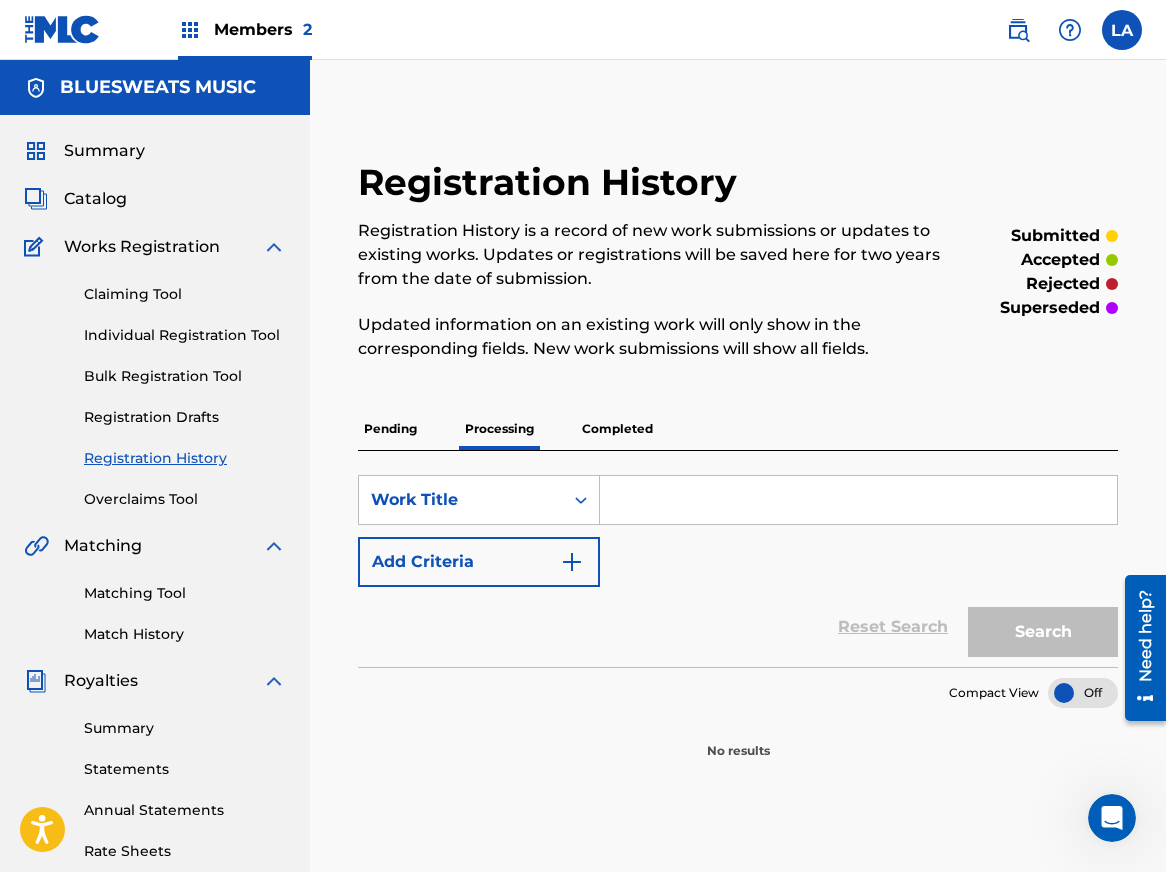 click on "Pending" at bounding box center (390, 429) 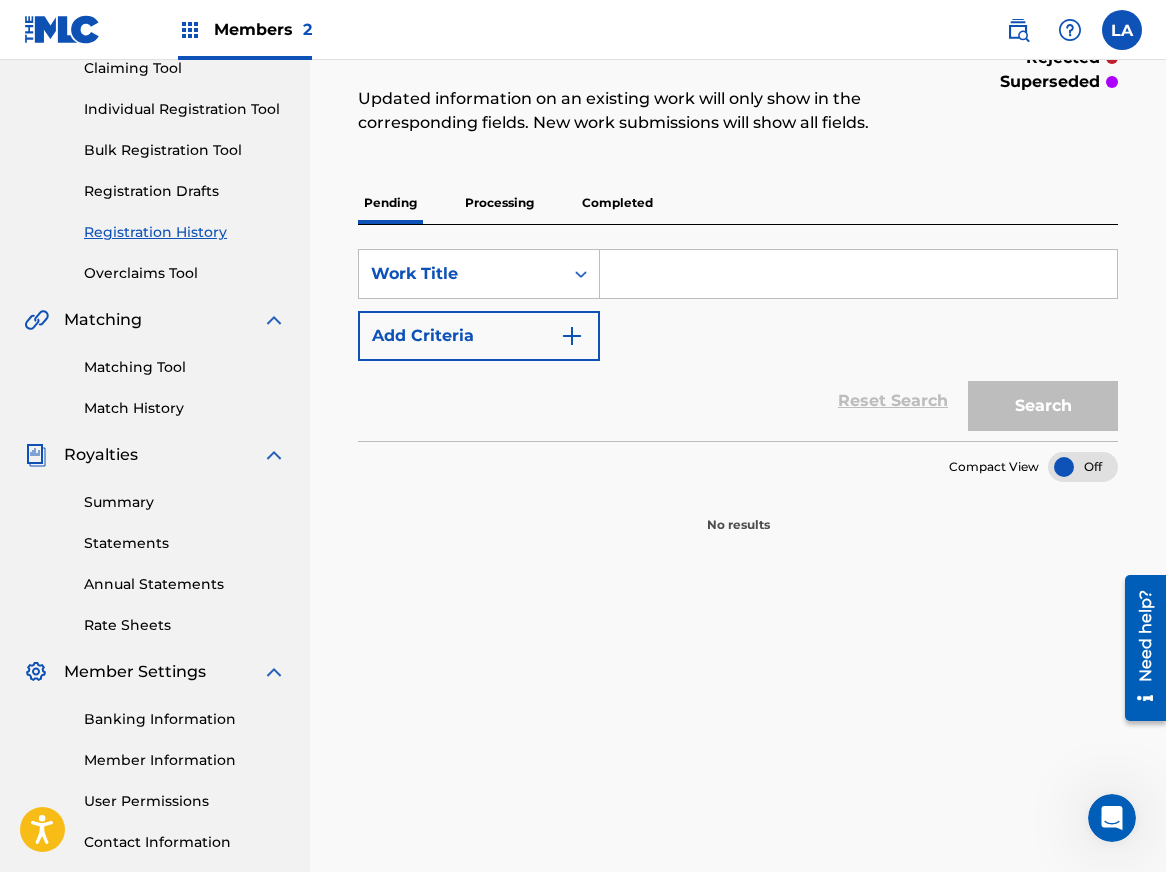 scroll, scrollTop: 276, scrollLeft: 0, axis: vertical 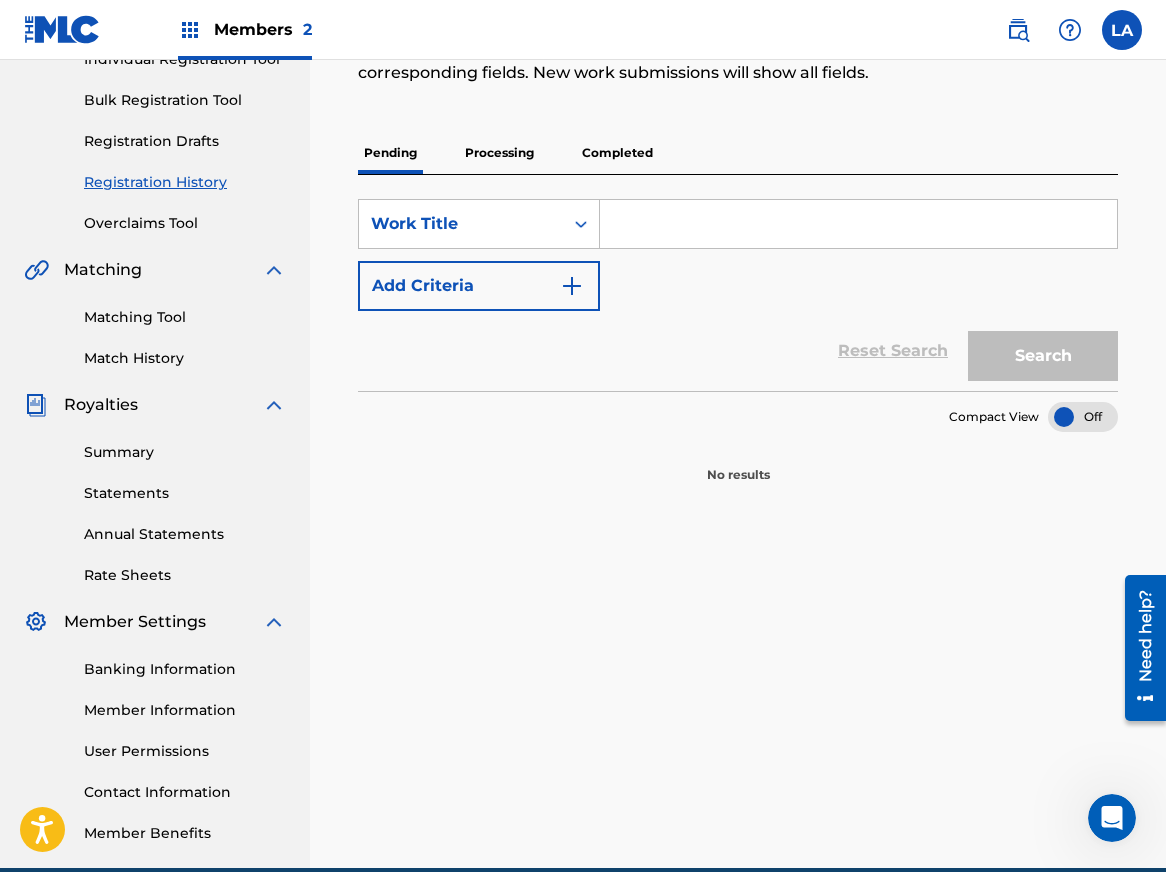 click on "Banking Information" at bounding box center (185, 669) 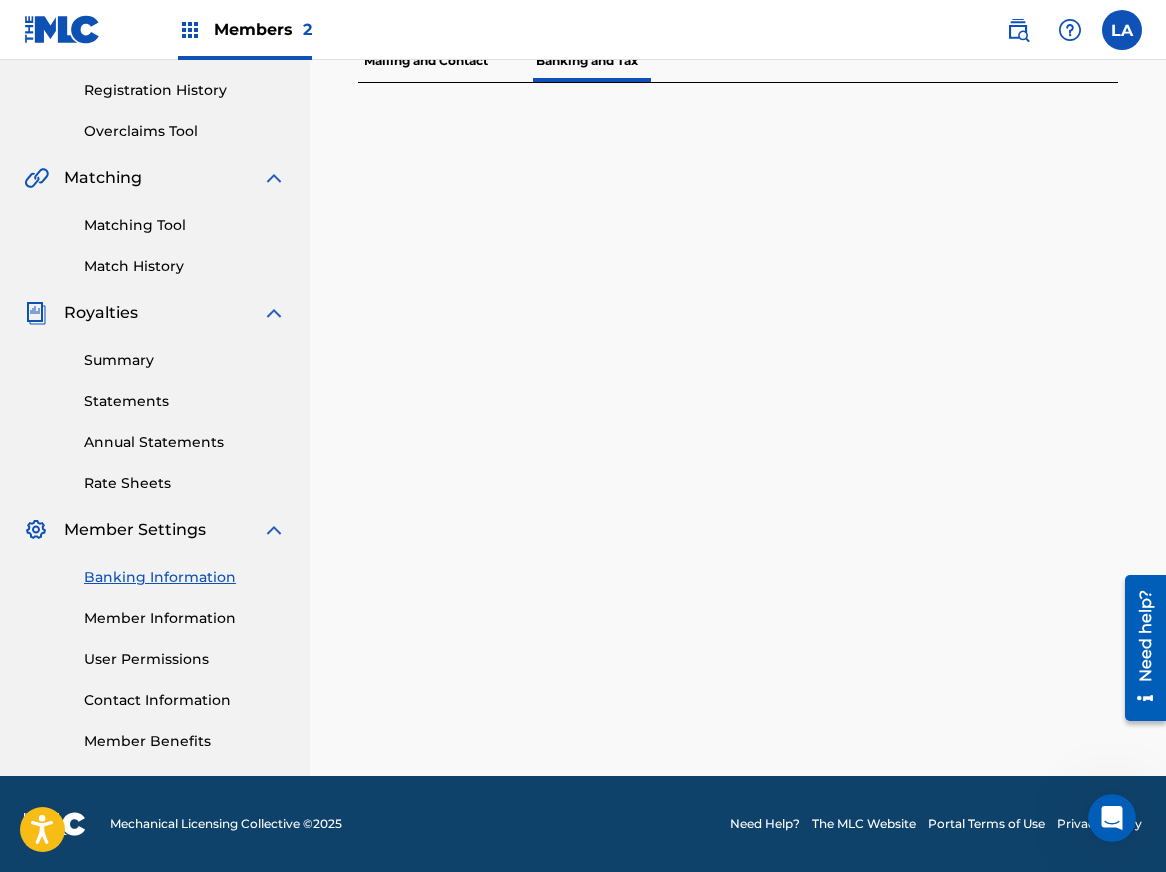 scroll, scrollTop: 0, scrollLeft: 0, axis: both 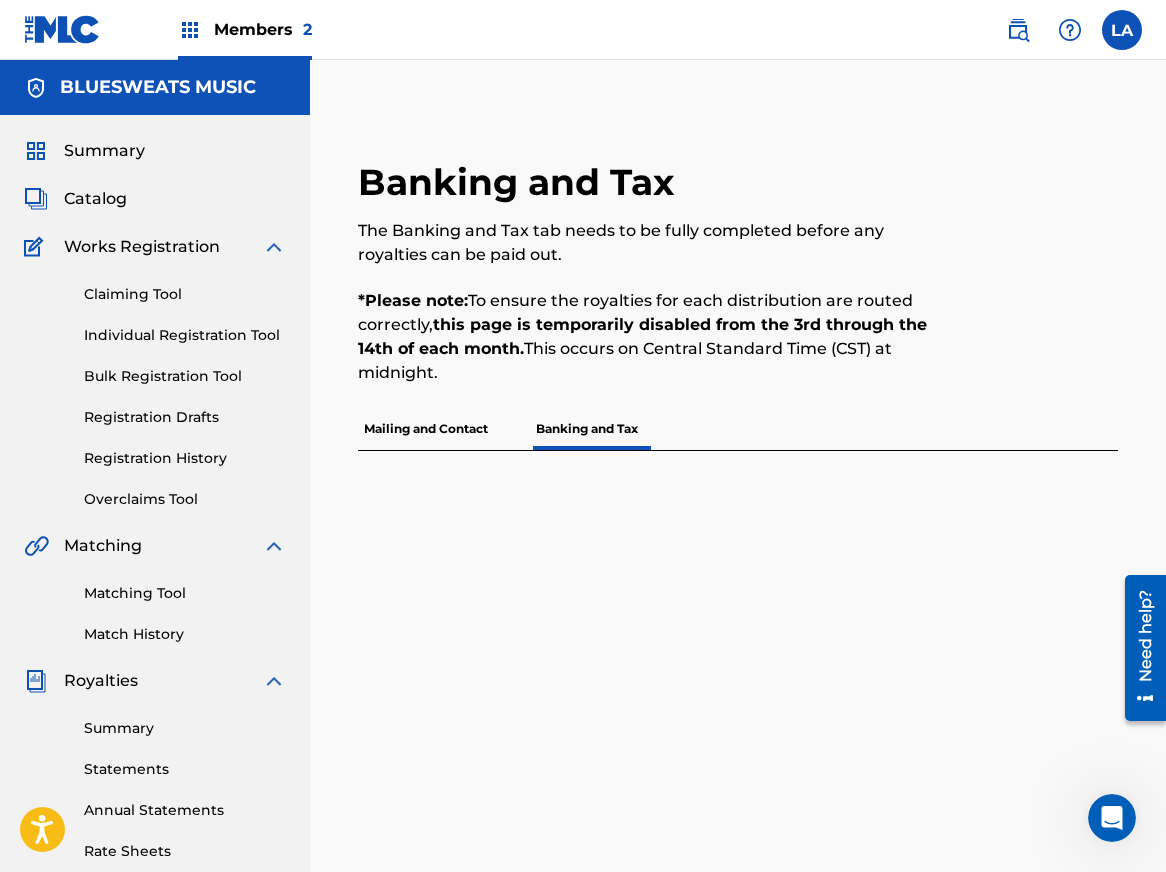 click on "Members    2" at bounding box center [263, 29] 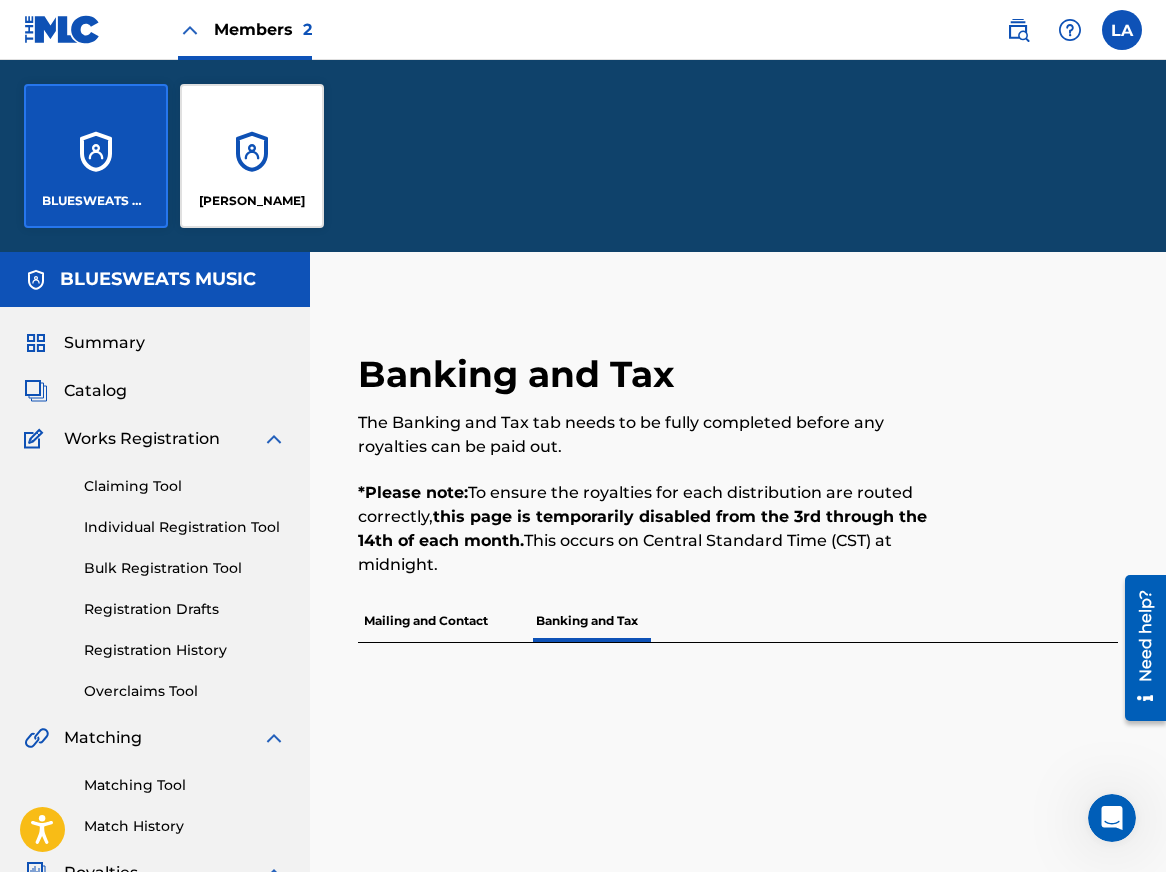 click on "[PERSON_NAME]" at bounding box center [252, 156] 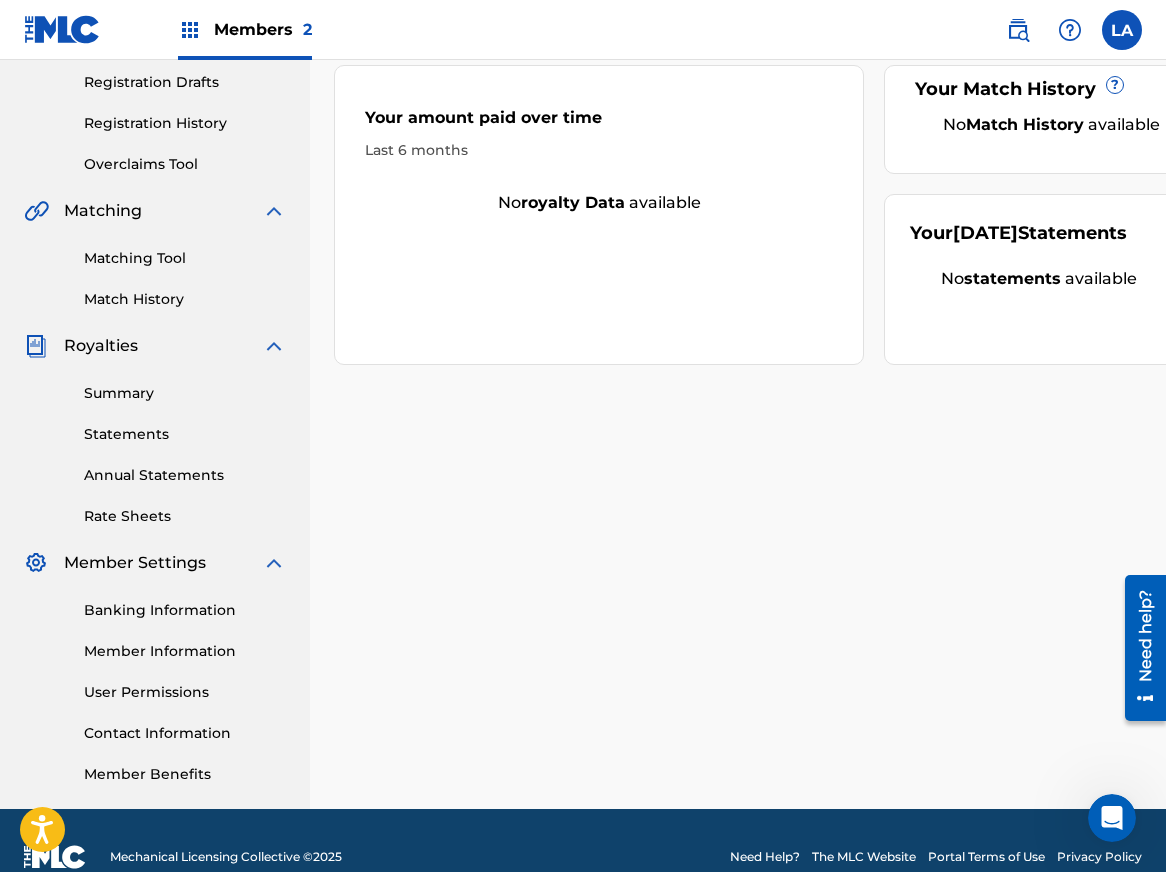 scroll, scrollTop: 368, scrollLeft: 0, axis: vertical 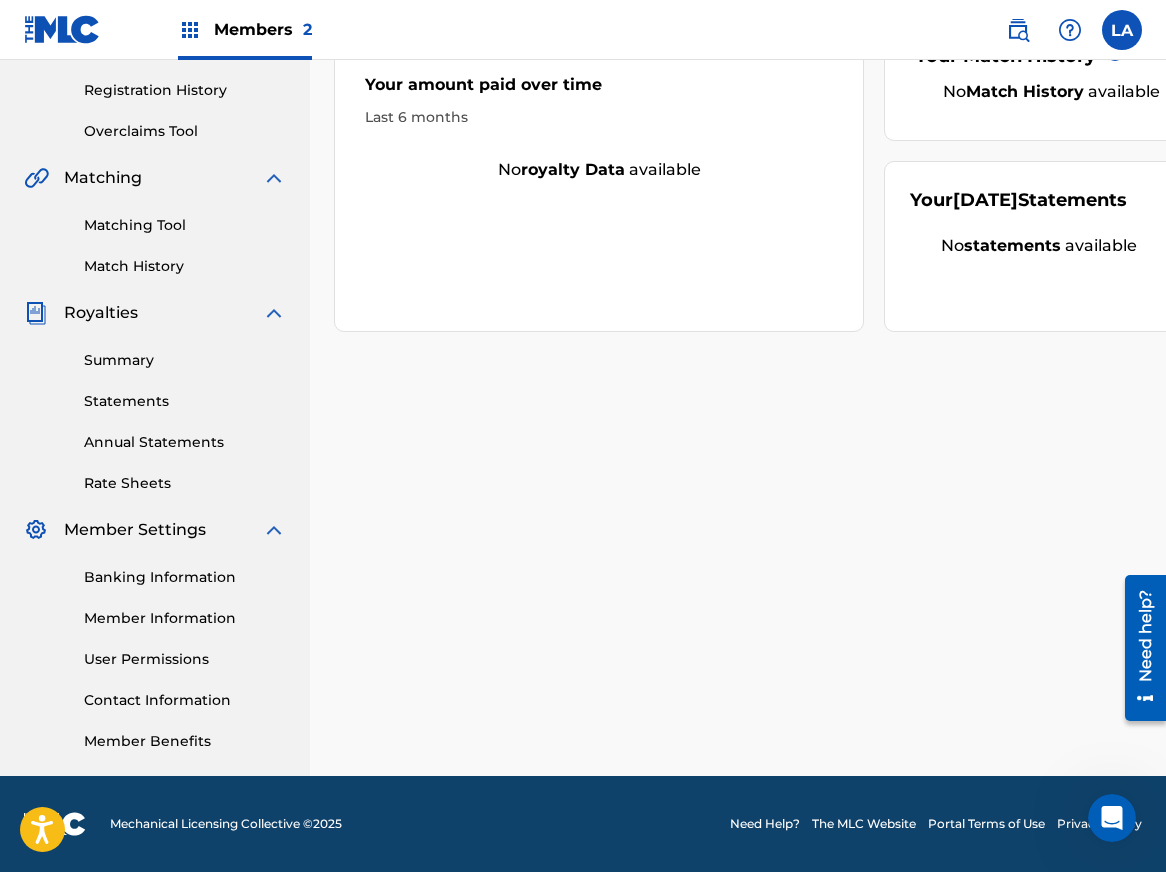 click on "Banking Information" at bounding box center (185, 577) 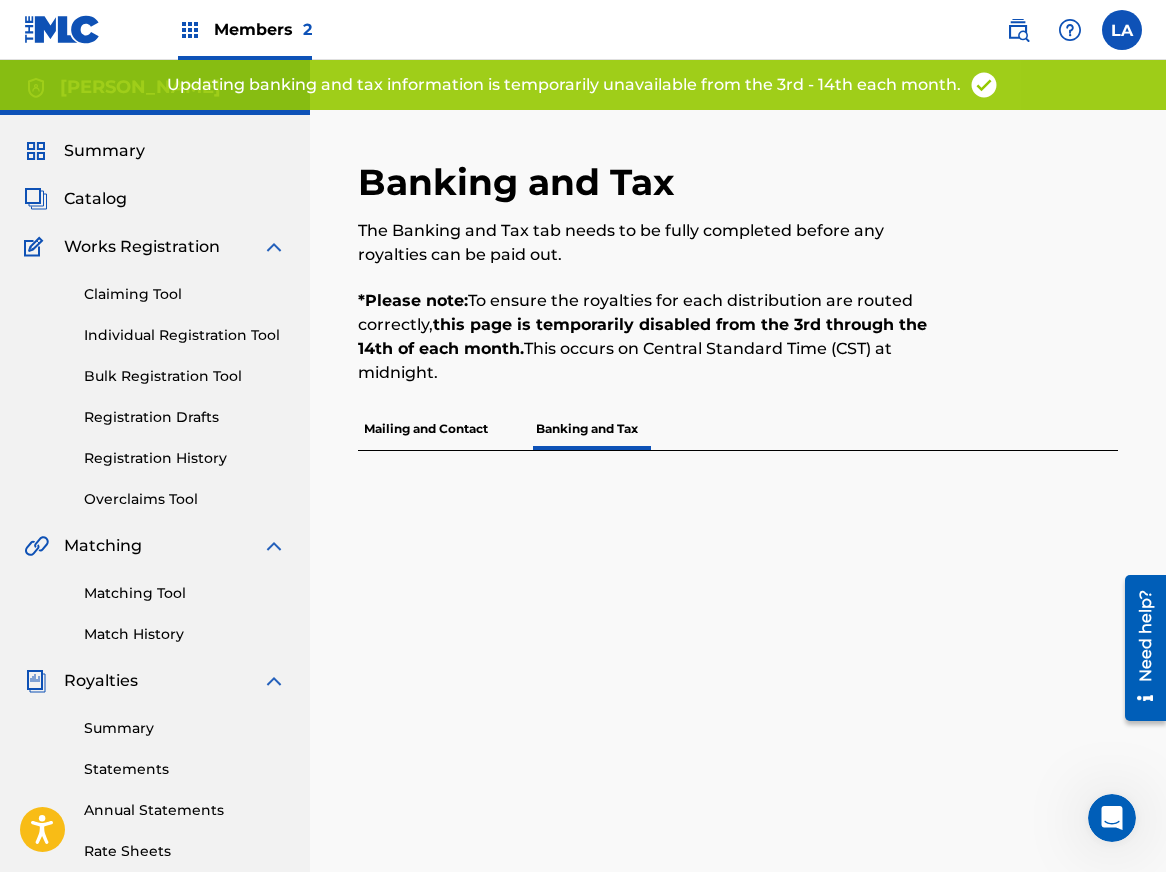 click on "Mailing and Contact" at bounding box center [426, 429] 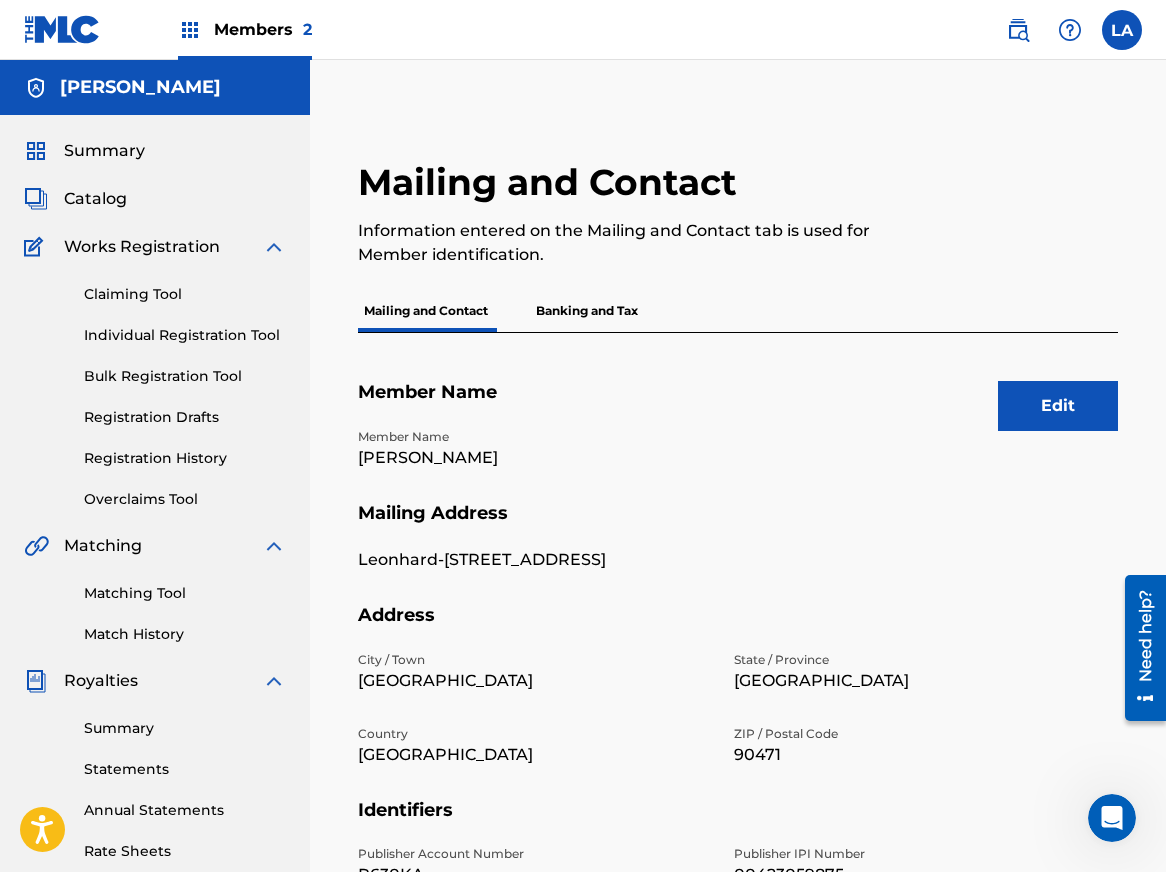 click on "Banking and Tax" at bounding box center (587, 311) 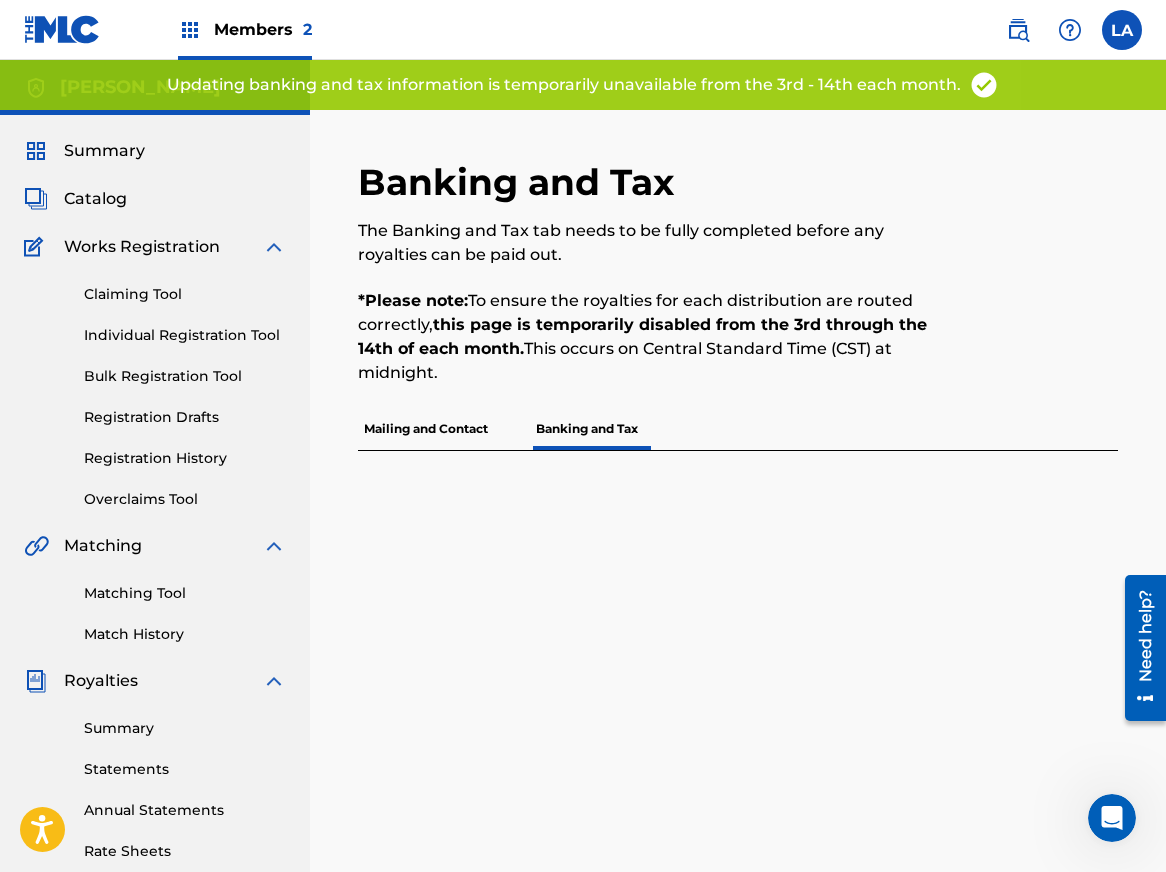 click on "Members    2" at bounding box center (263, 29) 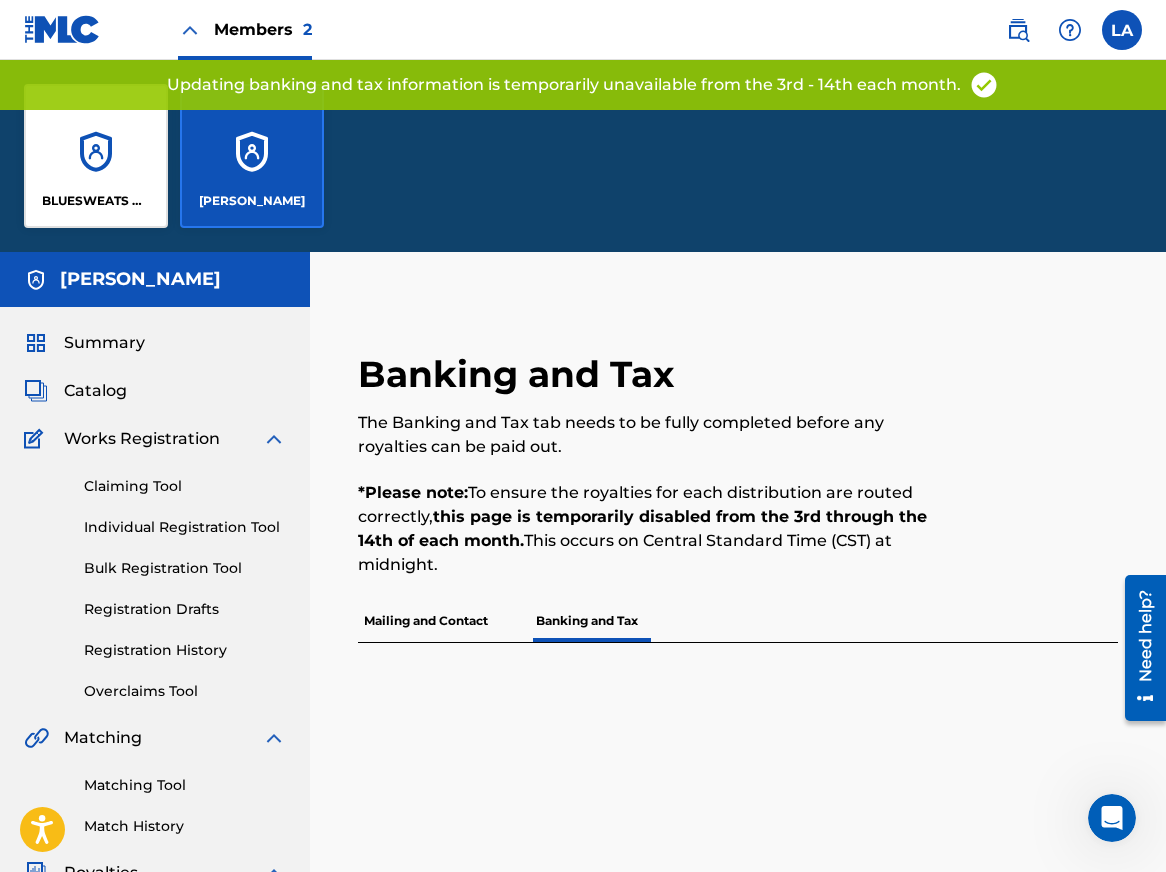 click on "BLUESWEATS MUSIC" at bounding box center (96, 156) 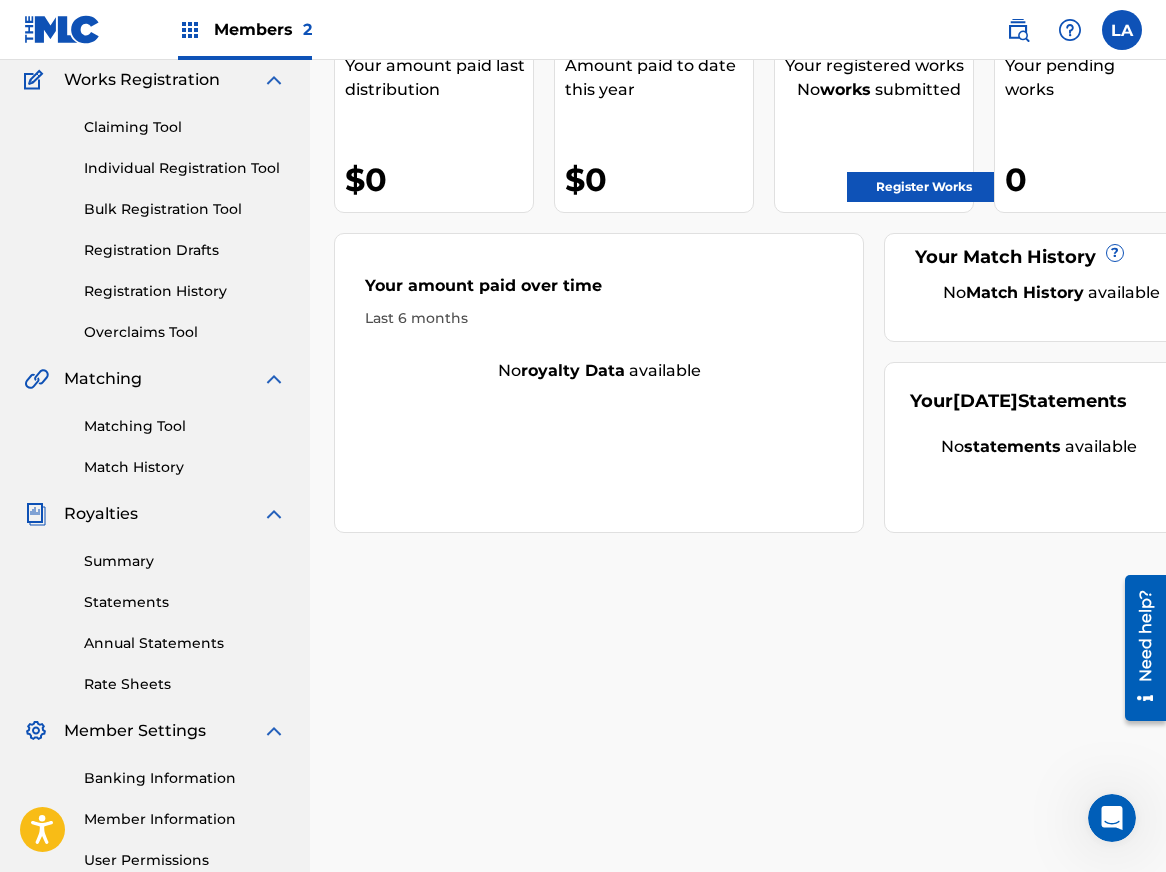 scroll, scrollTop: 368, scrollLeft: 0, axis: vertical 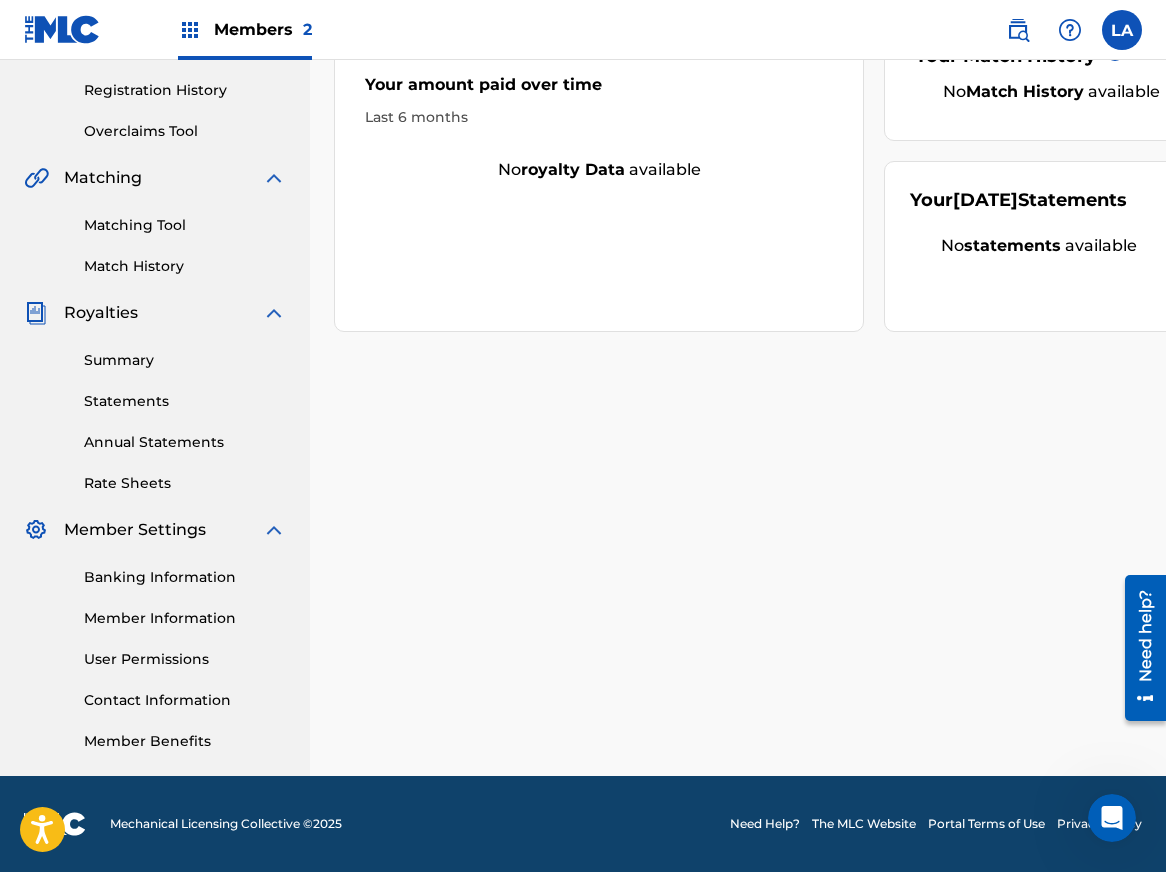 click on "Banking Information" at bounding box center (185, 577) 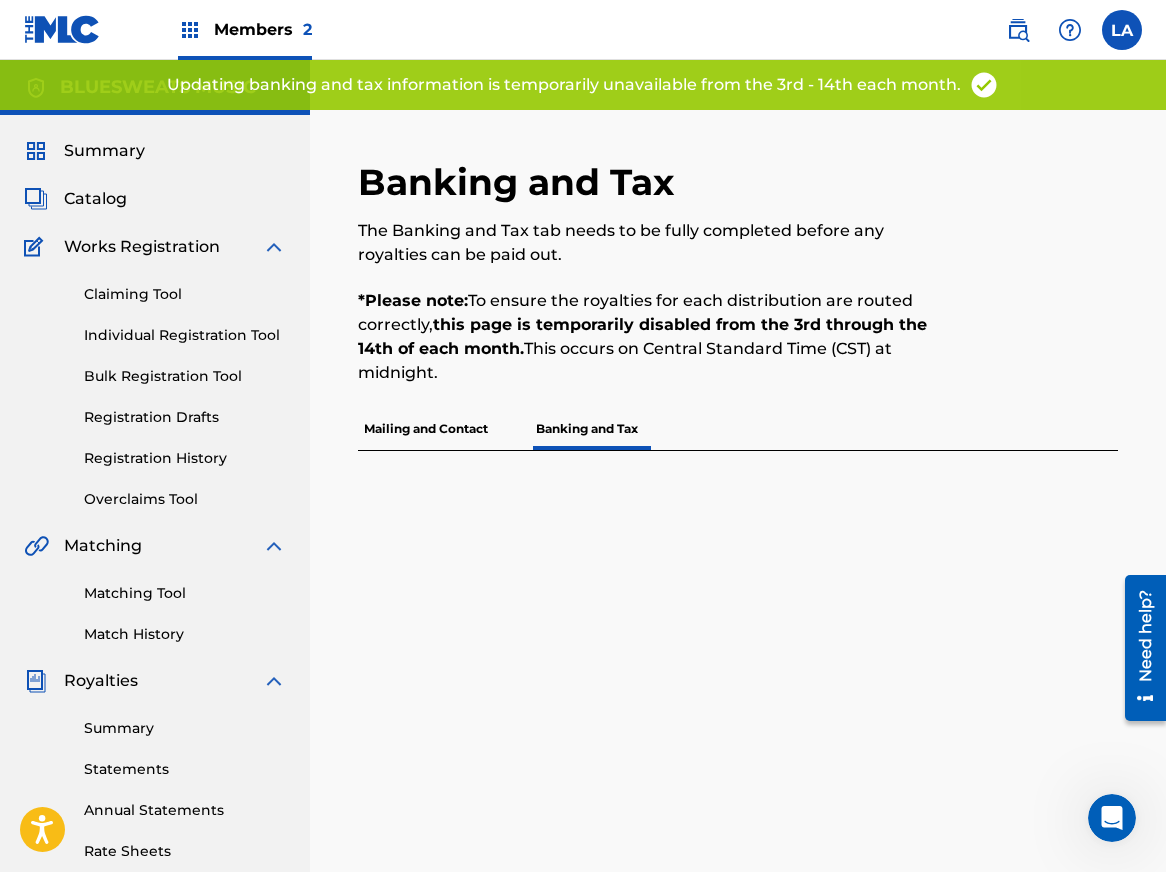 click on "Mailing and Contact" at bounding box center [426, 429] 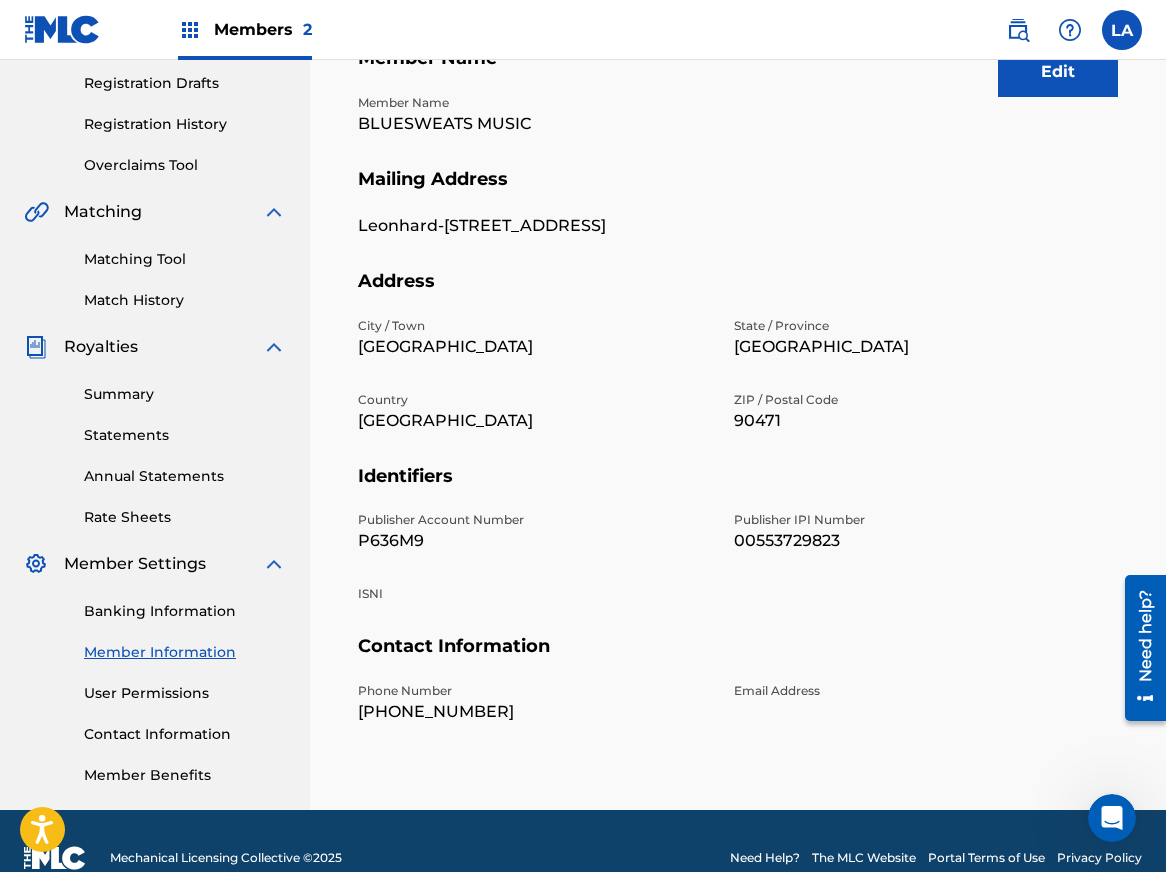 scroll, scrollTop: 368, scrollLeft: 0, axis: vertical 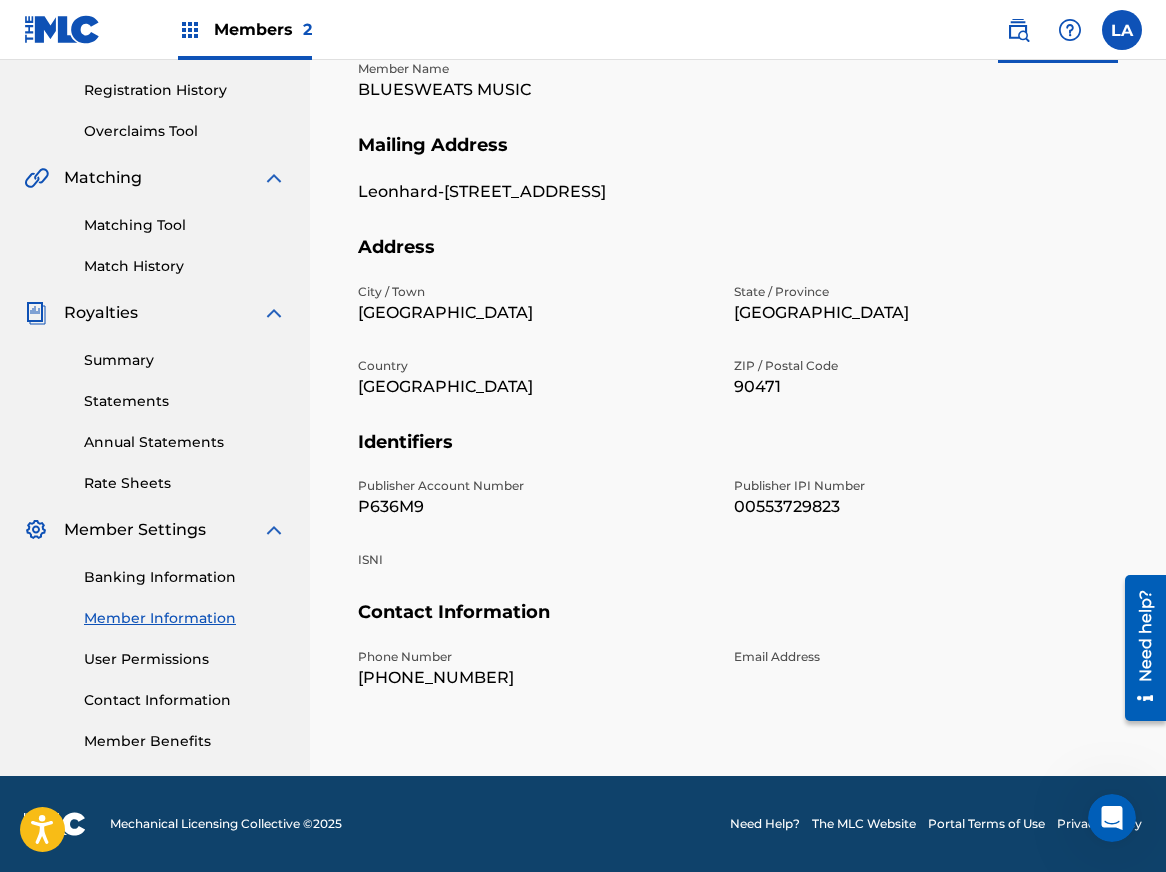 click at bounding box center (36, 530) 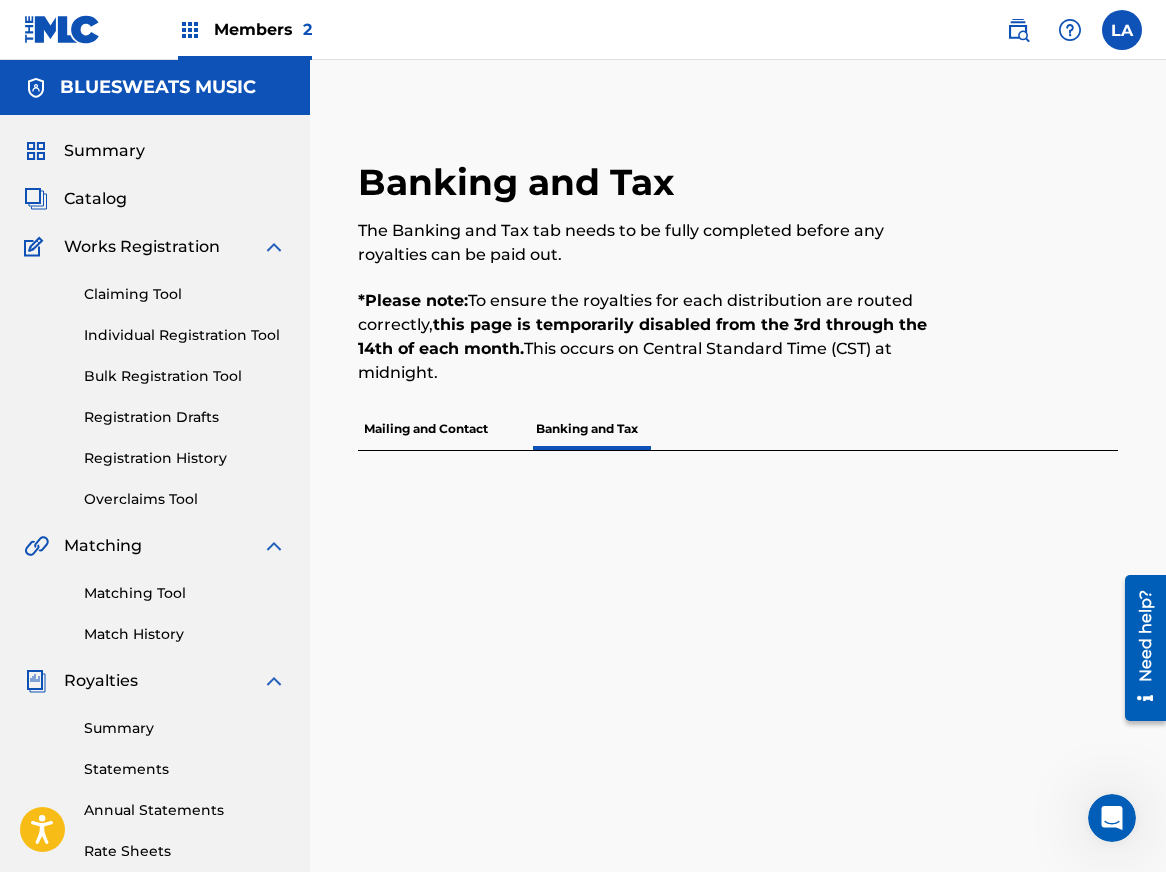 click on "Banking and Tax" at bounding box center [587, 429] 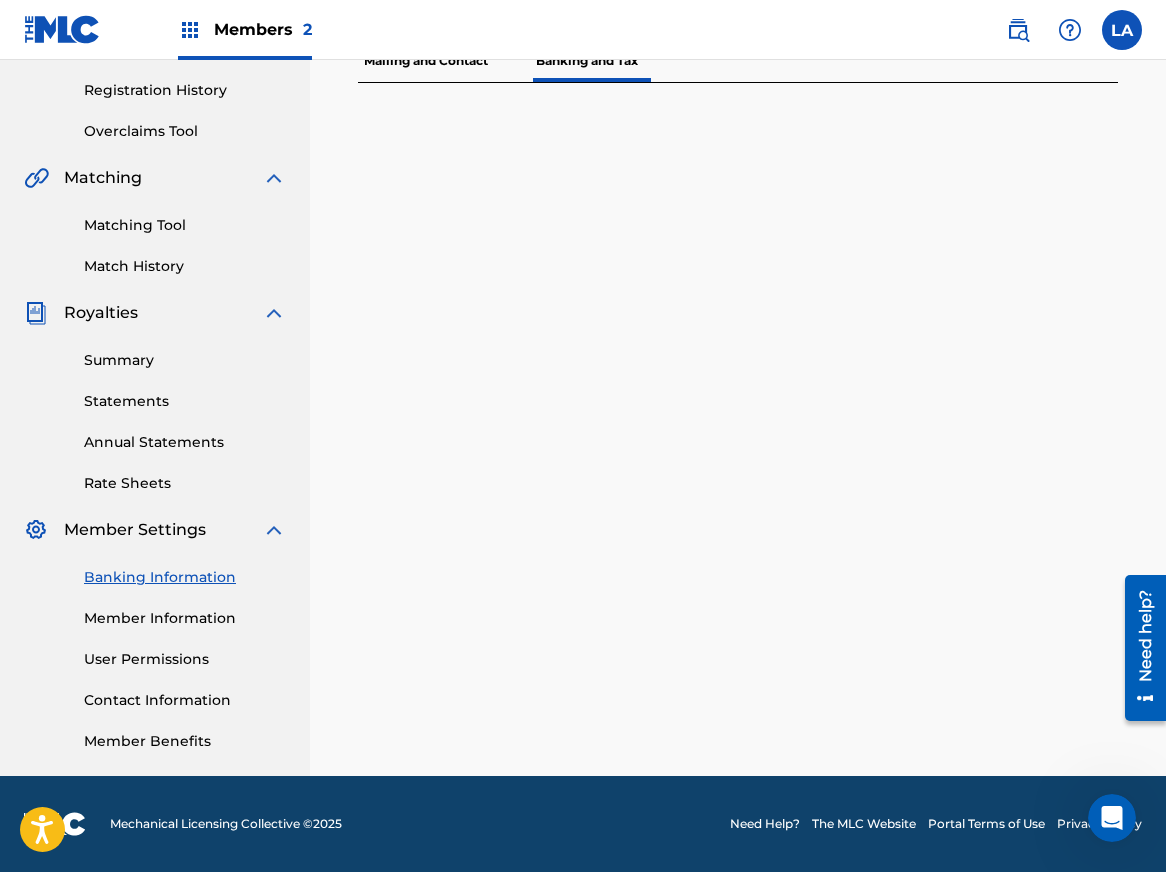 scroll, scrollTop: 0, scrollLeft: 0, axis: both 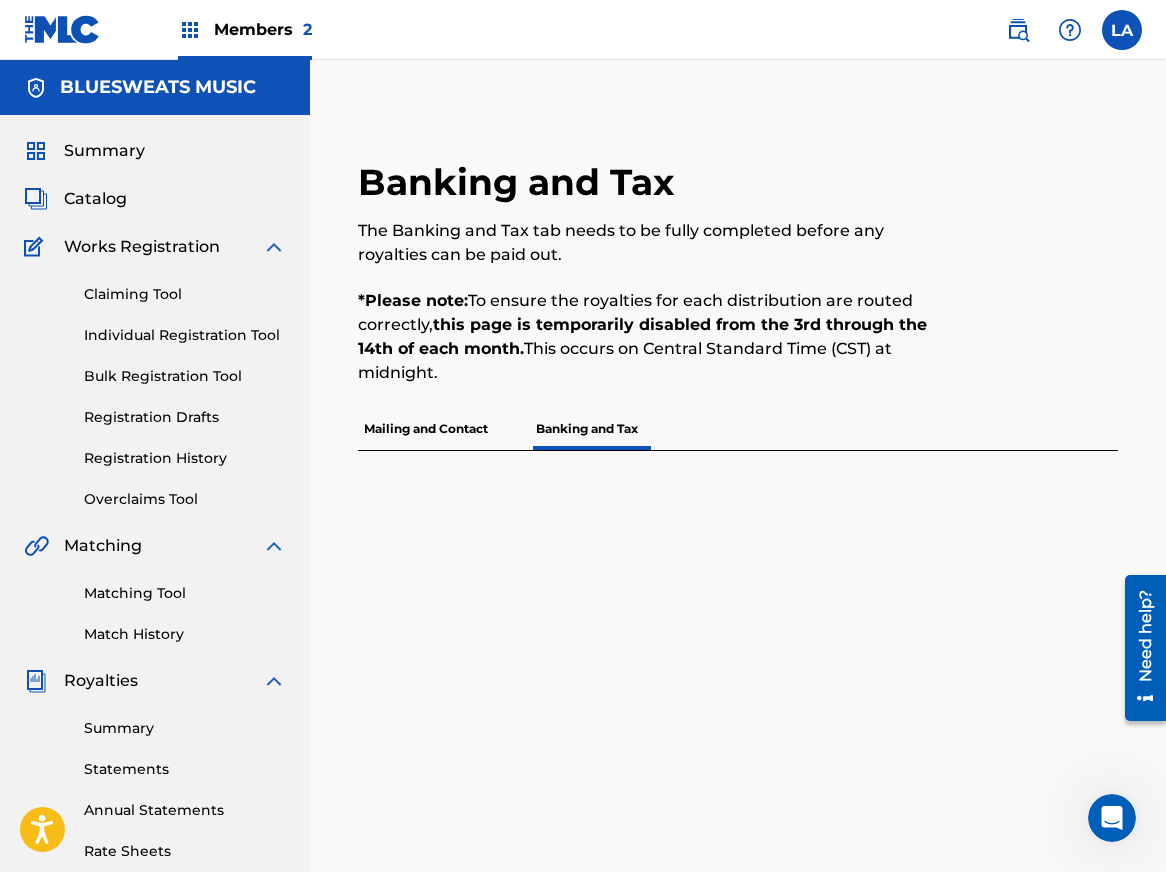 click on "Members    2" at bounding box center (263, 29) 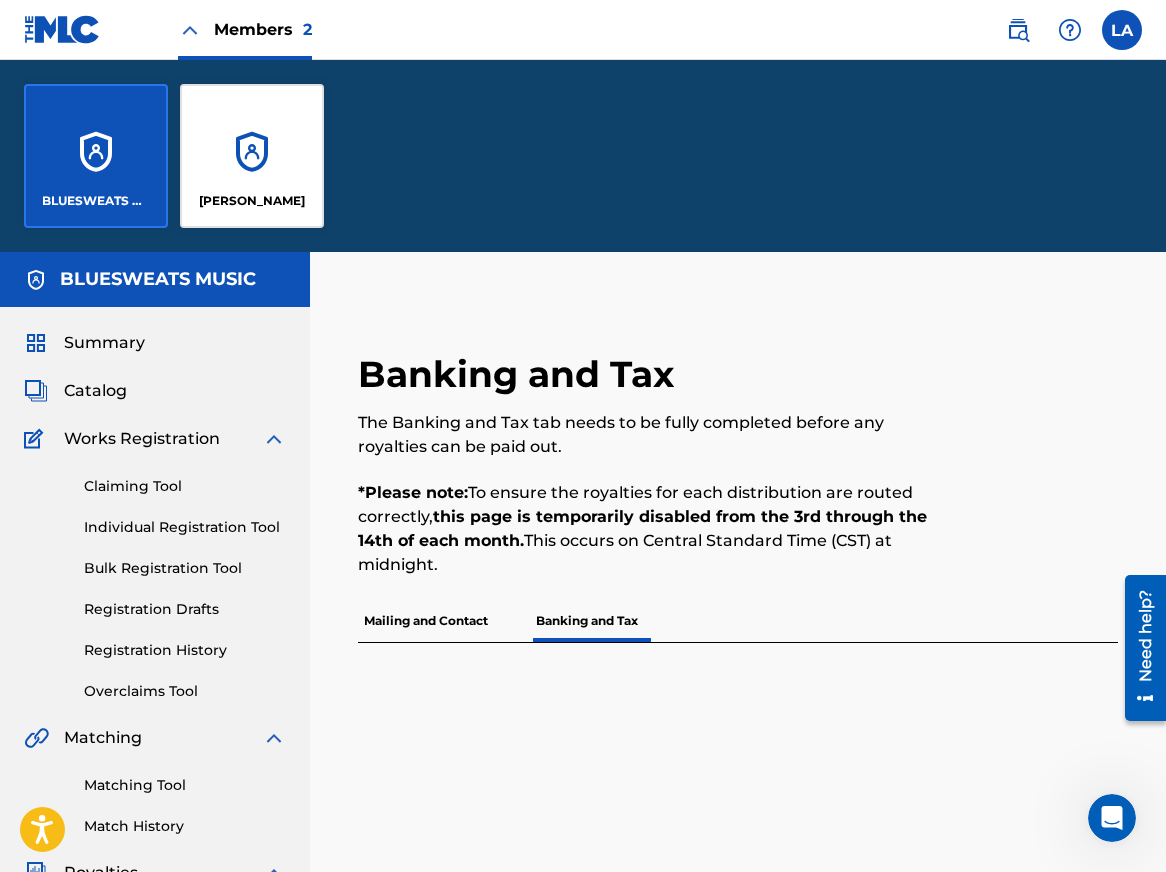 click on "[PERSON_NAME]" at bounding box center [252, 156] 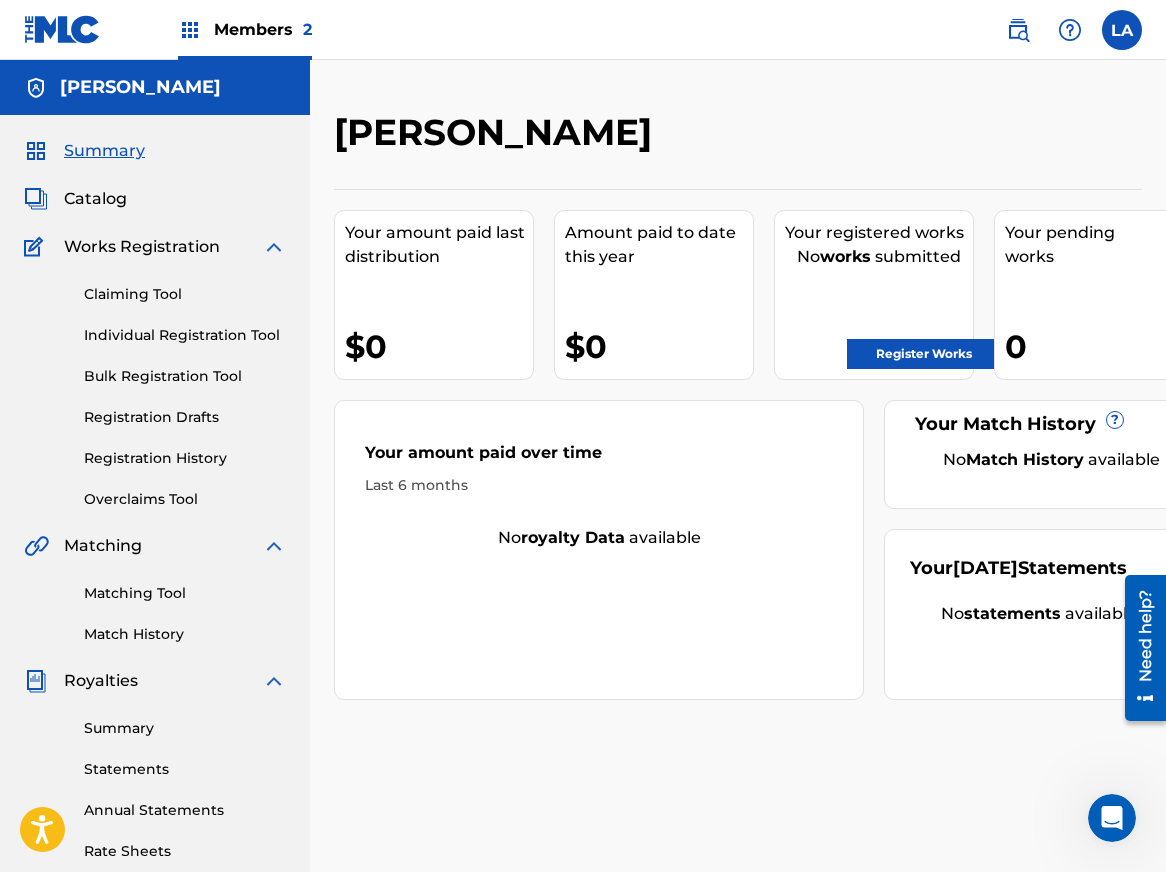 click on "Members    2" at bounding box center [263, 29] 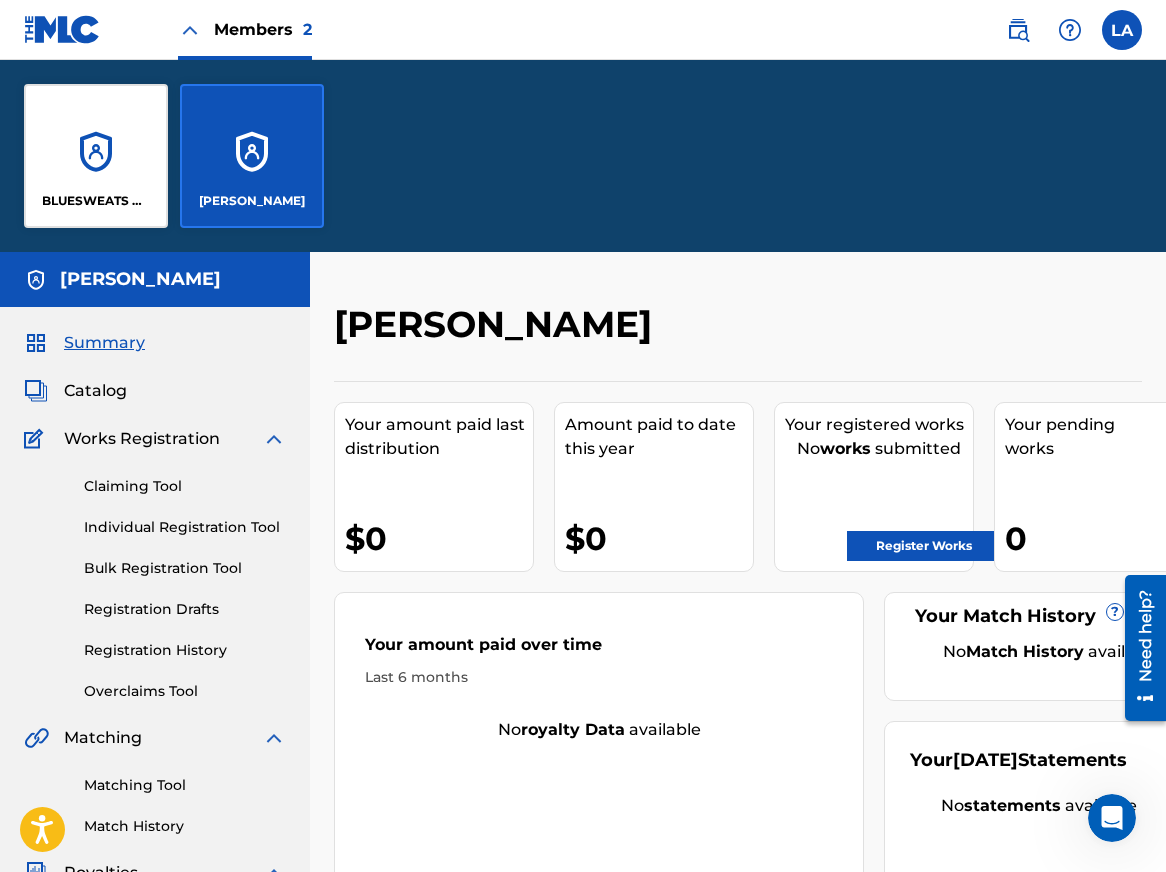 click on "BLUESWEATS MUSIC" at bounding box center (96, 156) 